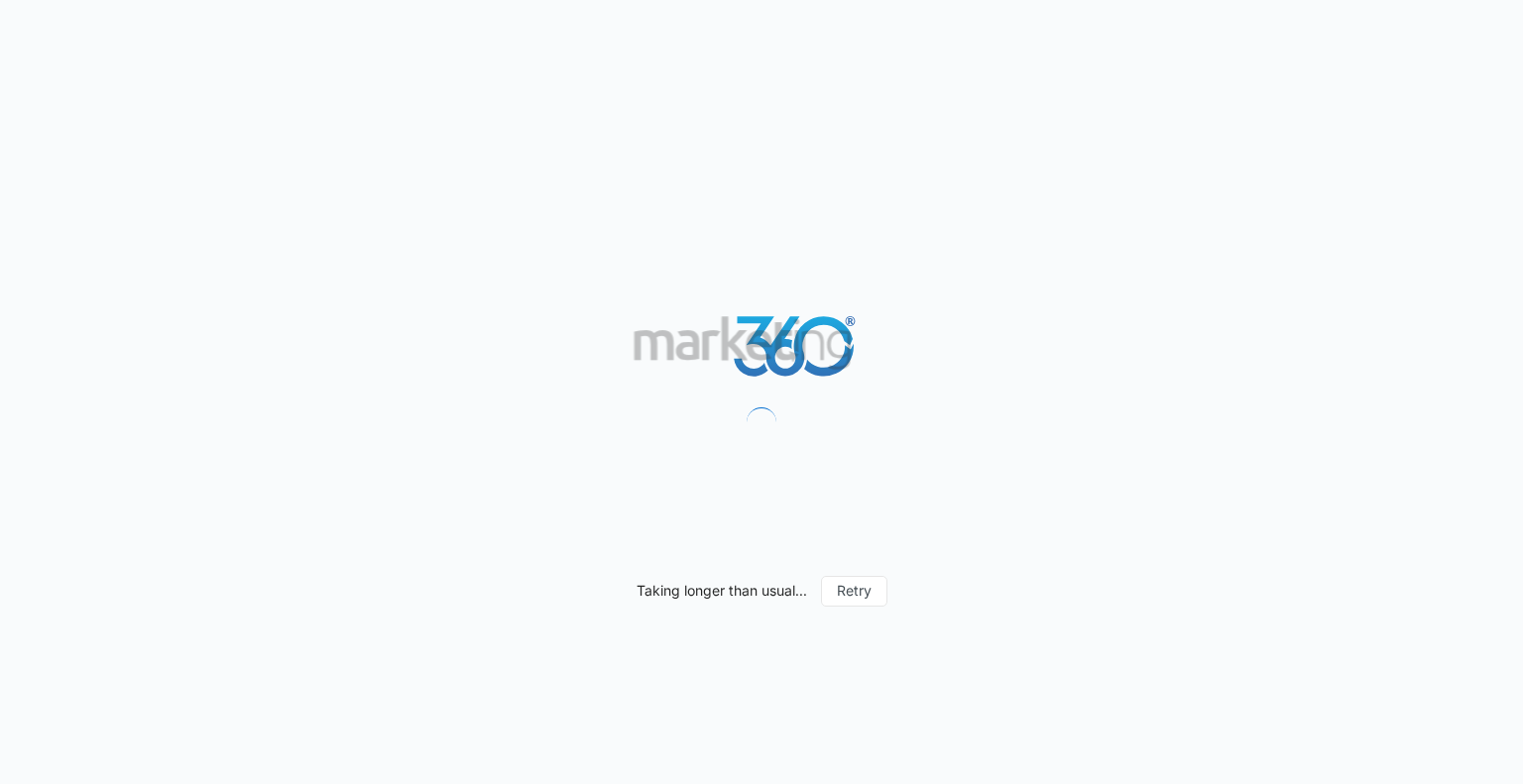 scroll, scrollTop: 0, scrollLeft: 0, axis: both 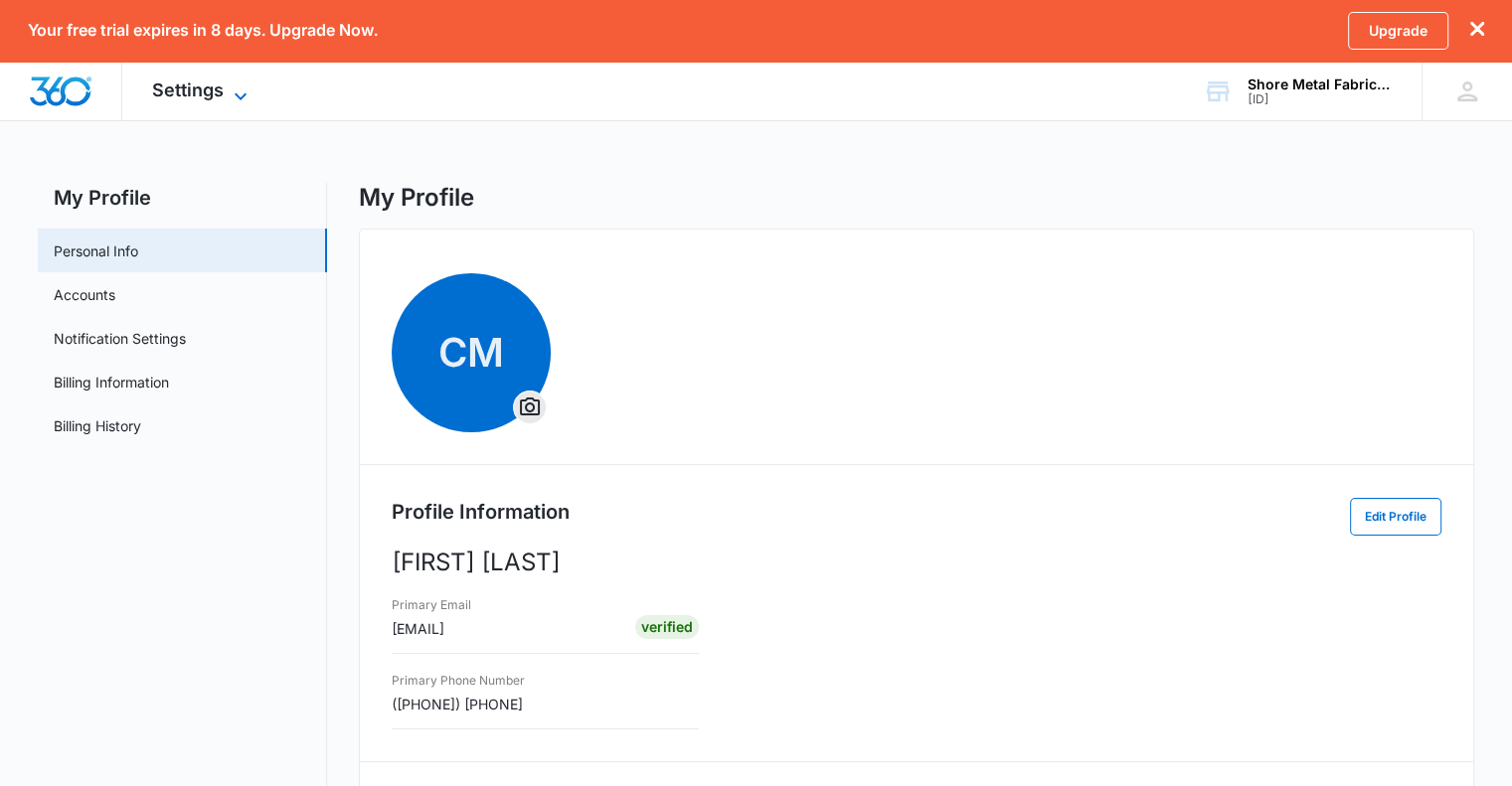 click 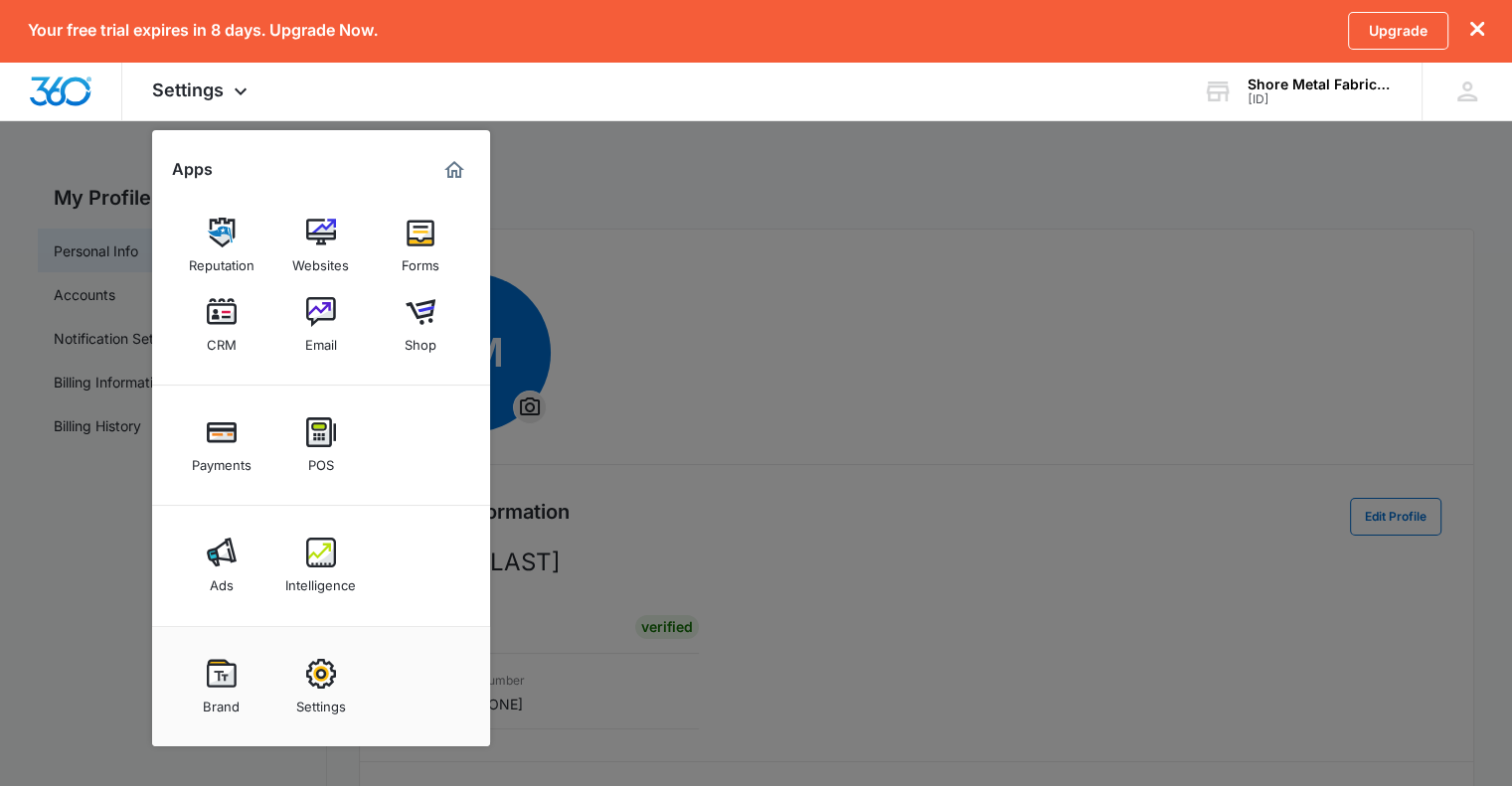 click at bounding box center [756, 393] 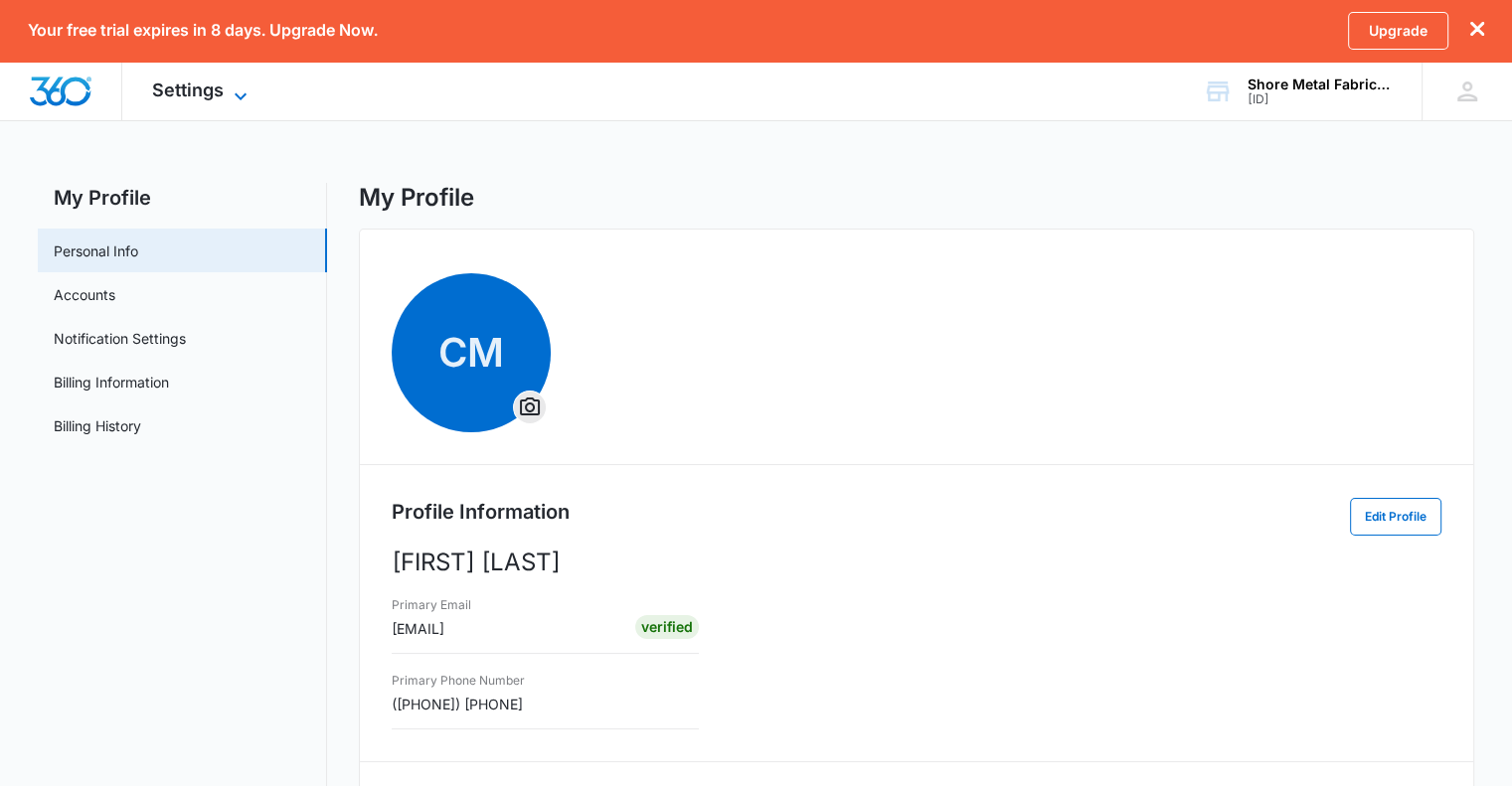 click on "Settings" at bounding box center [188, 89] 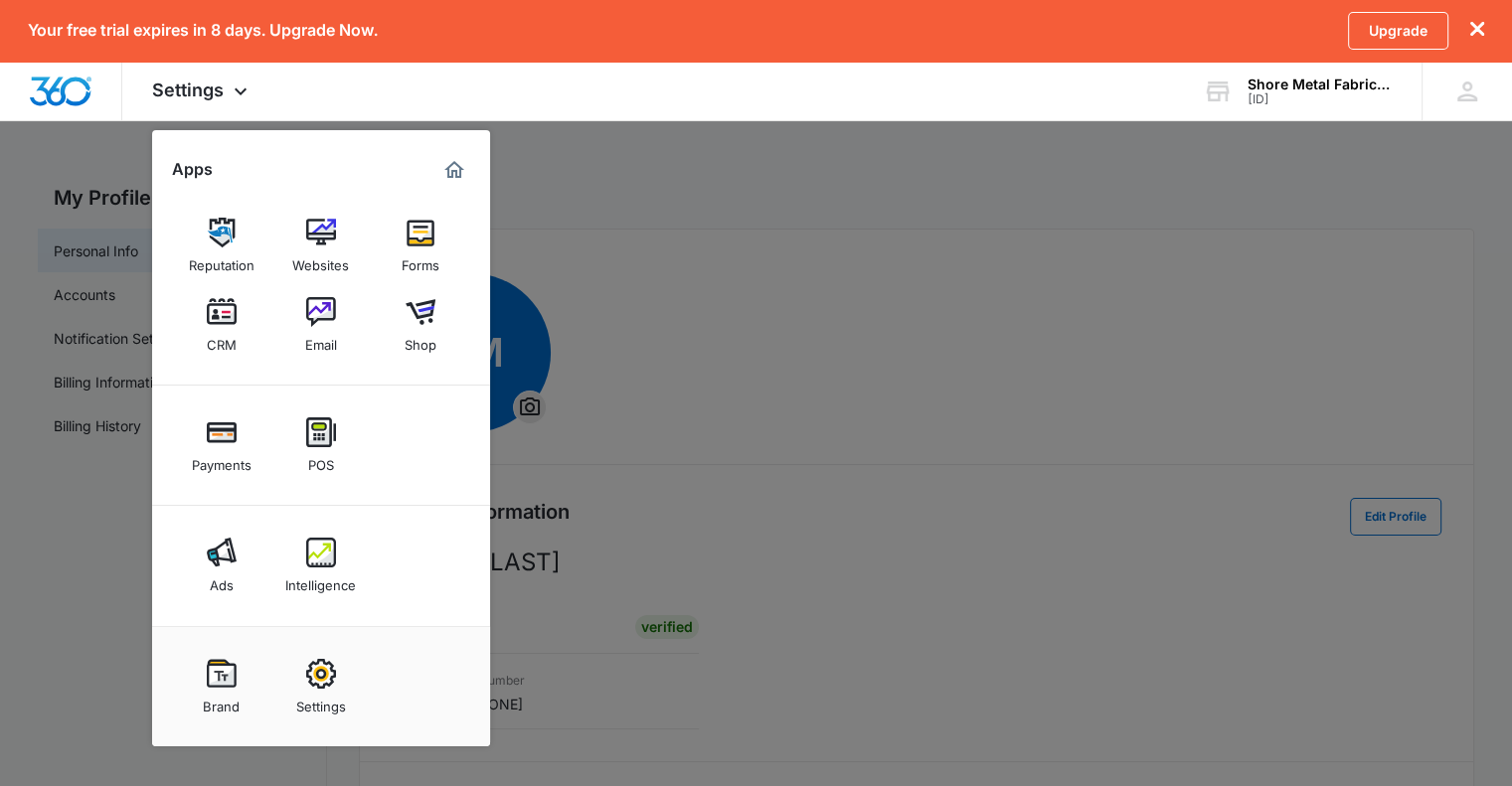 click at bounding box center [756, 393] 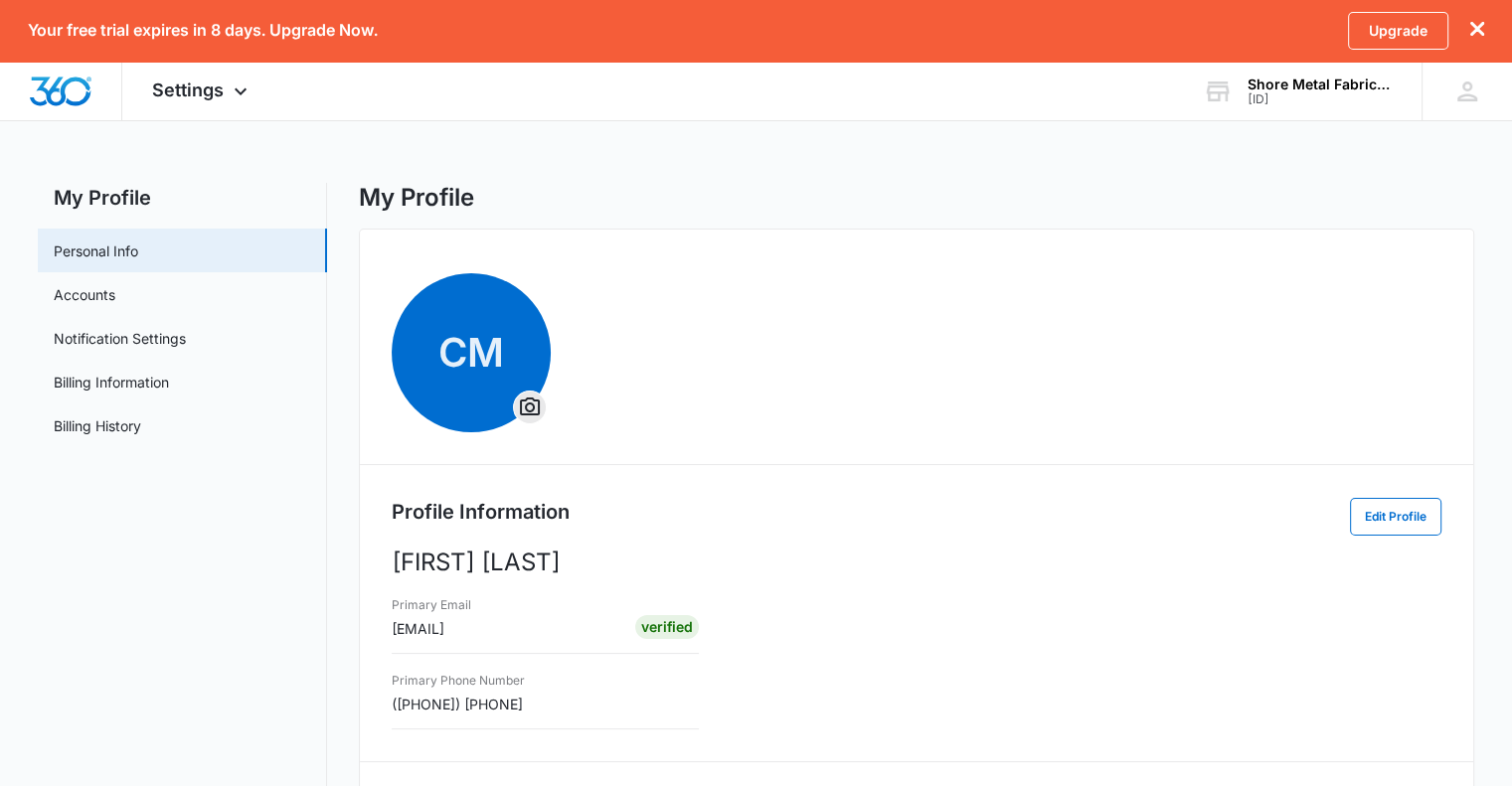 click on "Your free trial expires in 8 days. Upgrade Now. Upgrade" at bounding box center [756, 31] 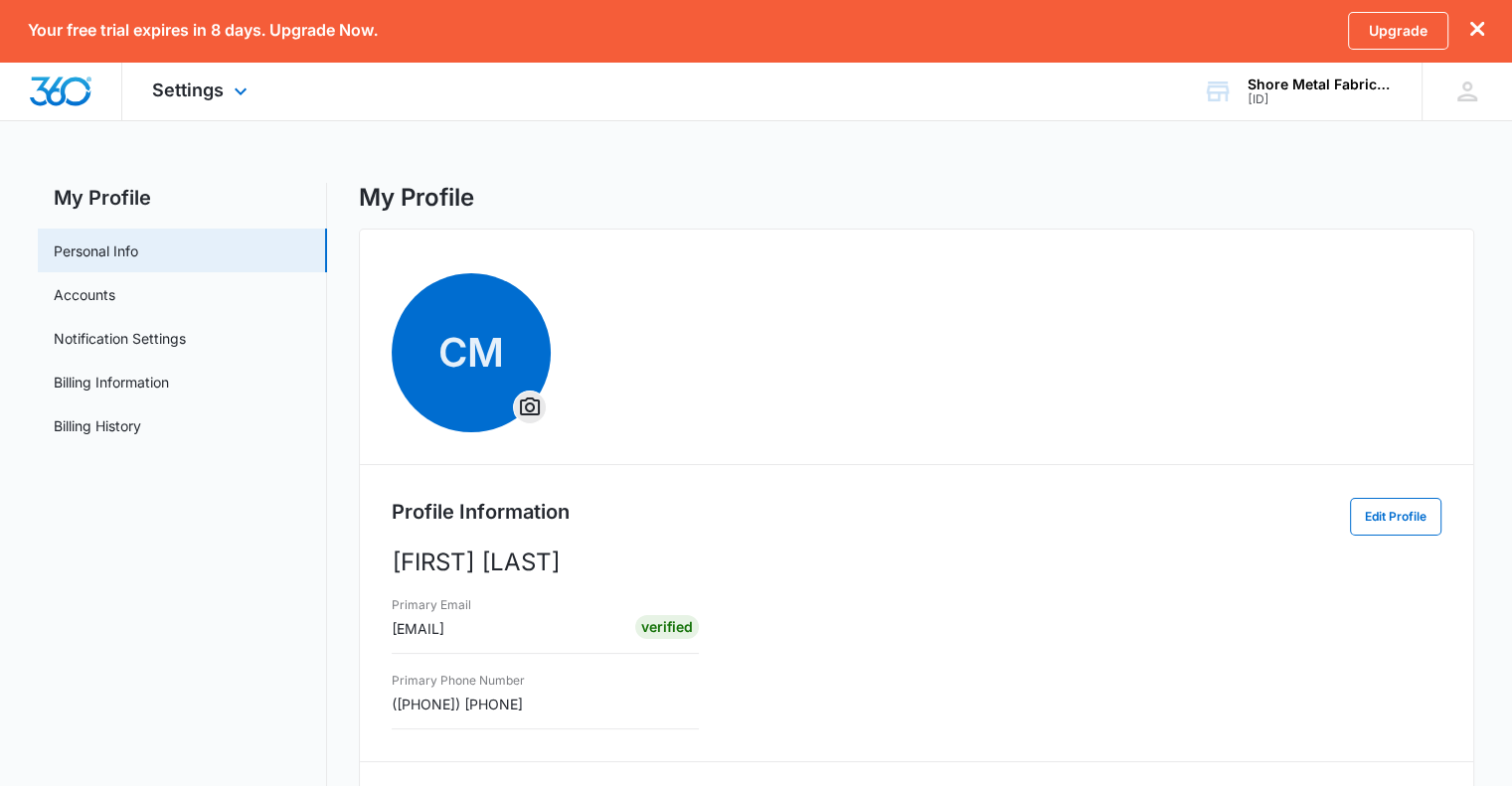 click on "CM [FIRST] [LAST] [EMAIL] My Profile Notifications Support Logout Terms & Conditions • Privacy Policy" at bounding box center [756, 91] 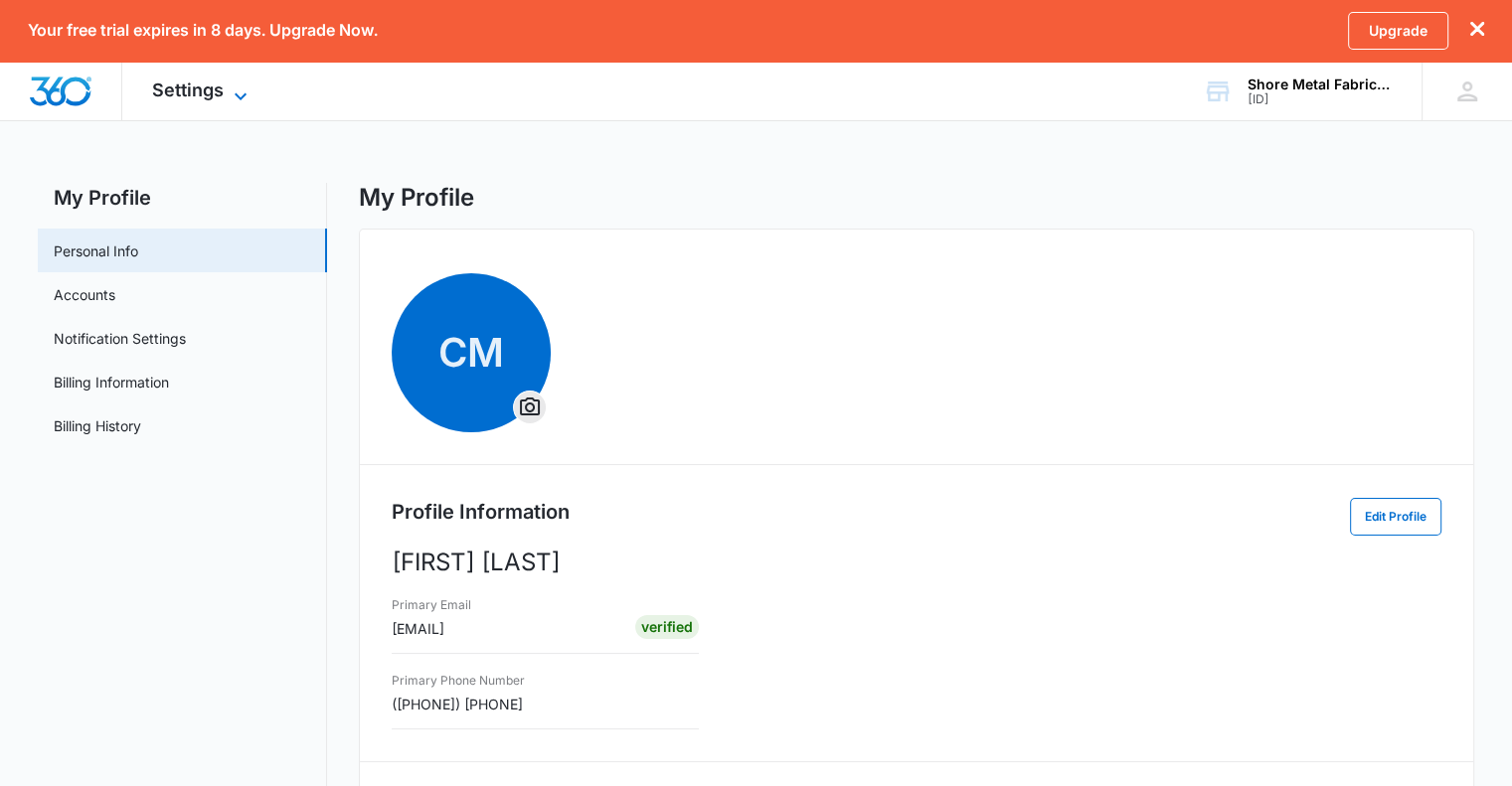 click on "Settings" at bounding box center (188, 89) 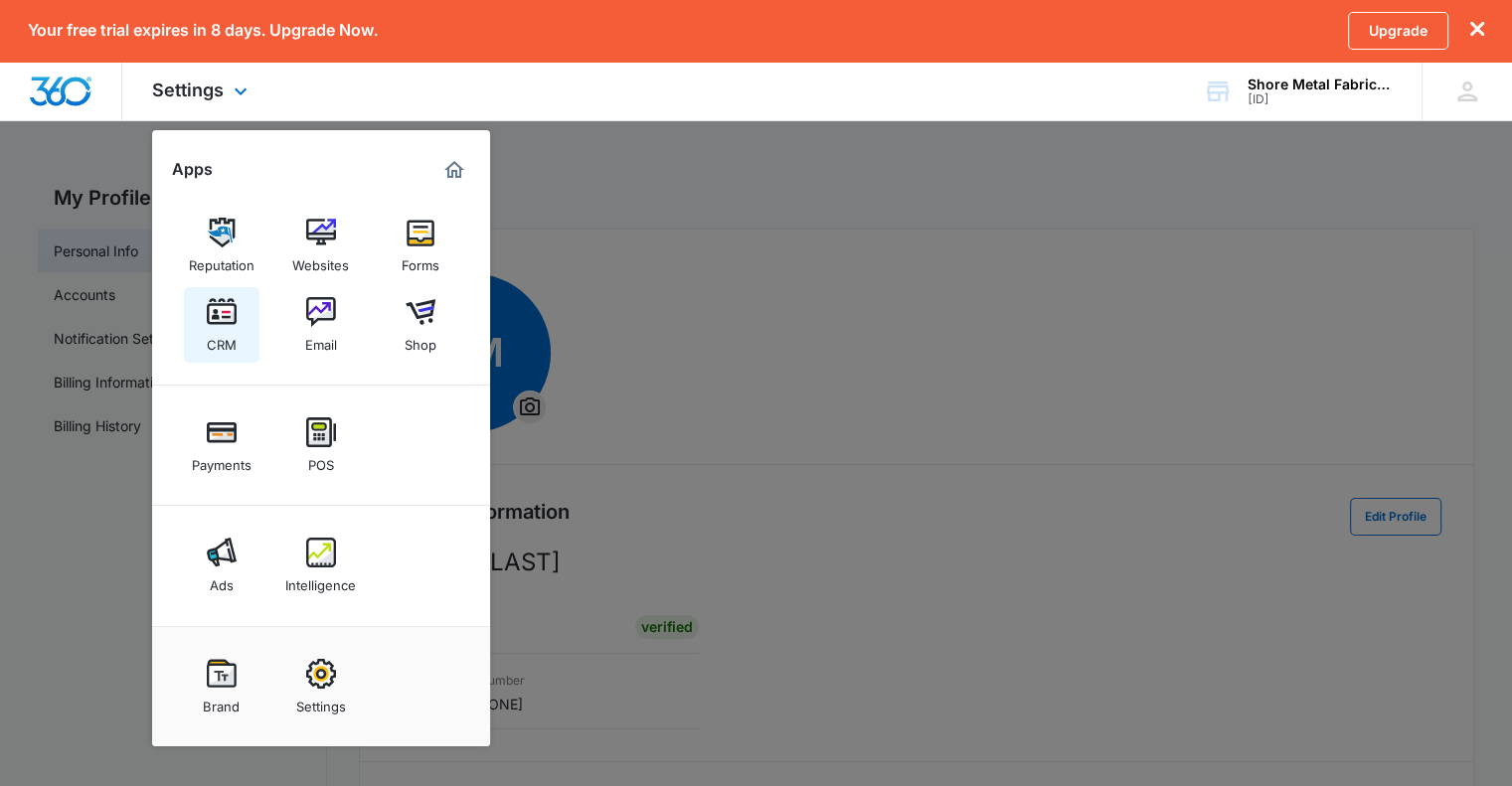 click on "CRM" at bounding box center (222, 325) 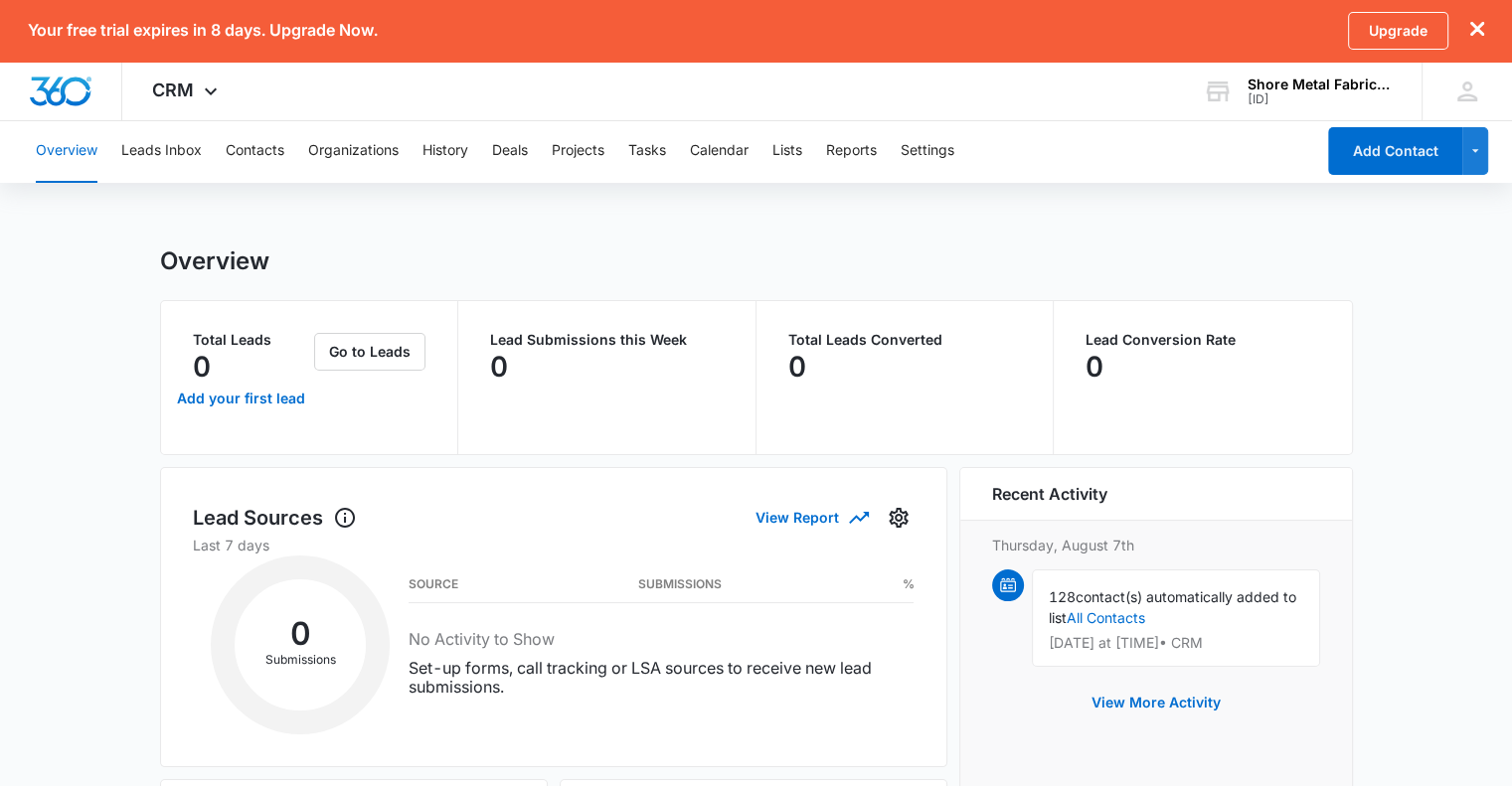click on "Lead Submissions this Week 0" at bounding box center (606, 378) 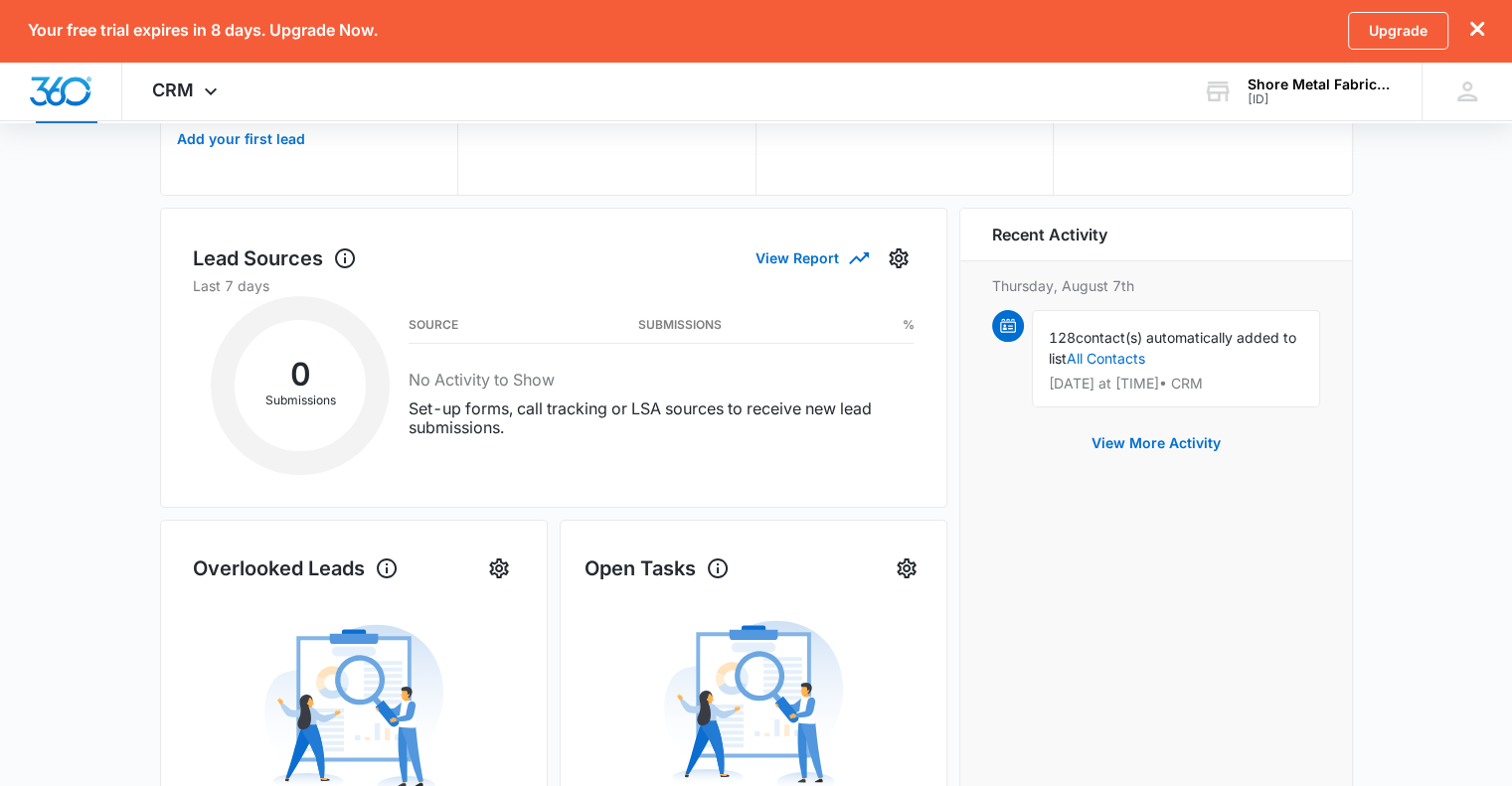 scroll, scrollTop: 358, scrollLeft: 0, axis: vertical 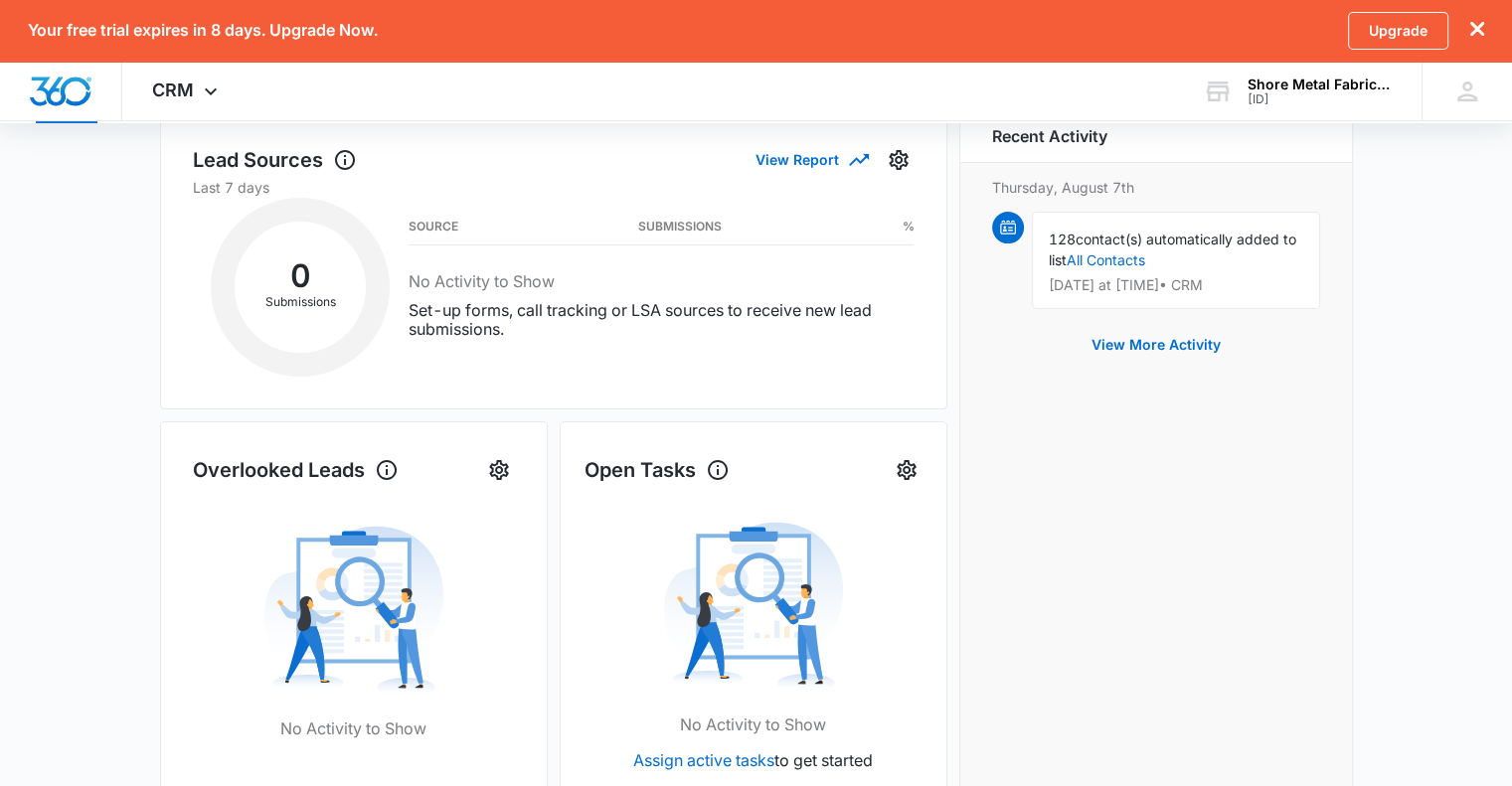 click on "Recent Activity [DATE] [TIME] [NUMBER] contact(s) automatically added to list All Contacts [DATE] at [TIME] • CRM View More Activity" at bounding box center [1156, 493] 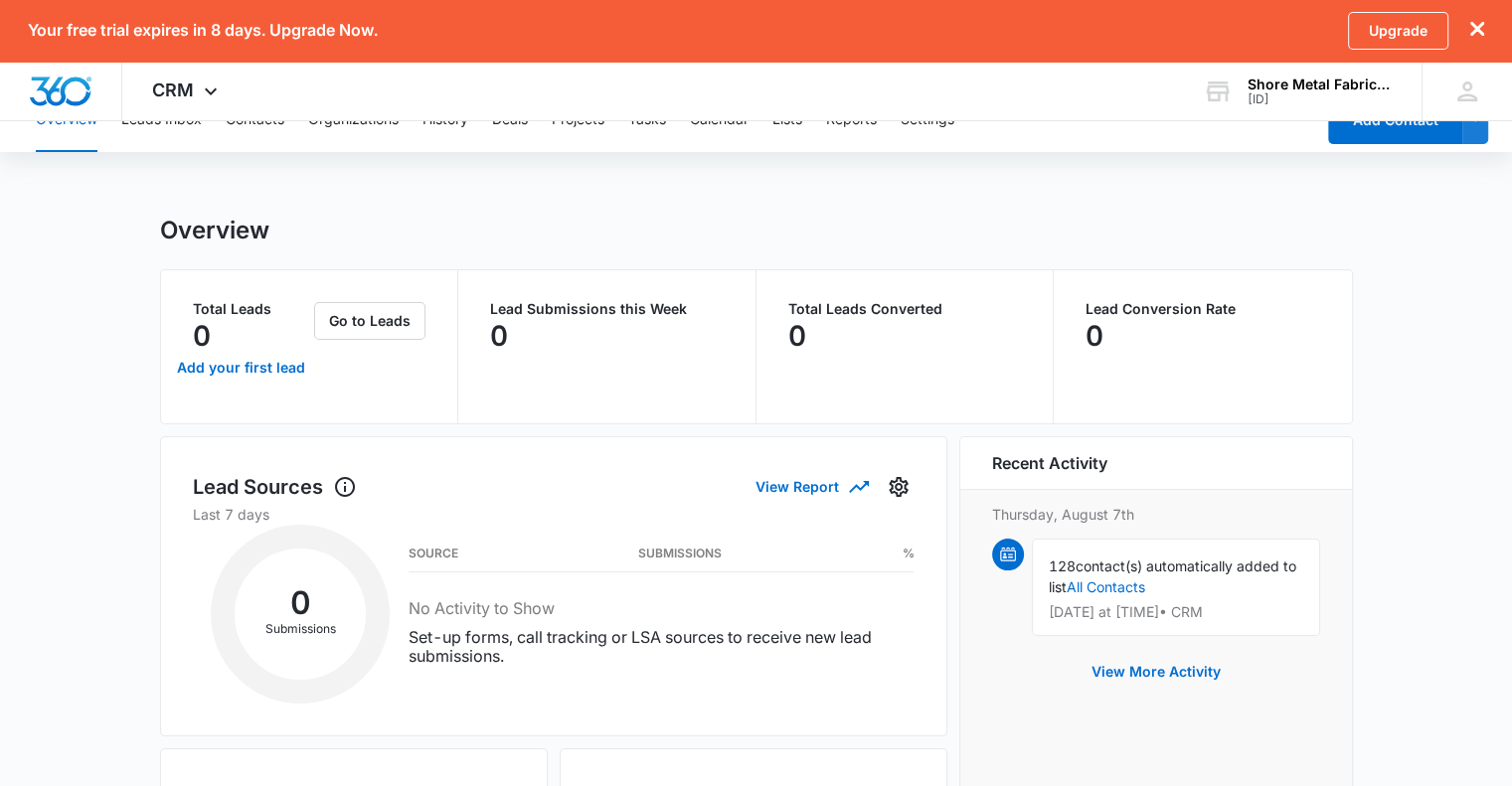 scroll, scrollTop: 0, scrollLeft: 0, axis: both 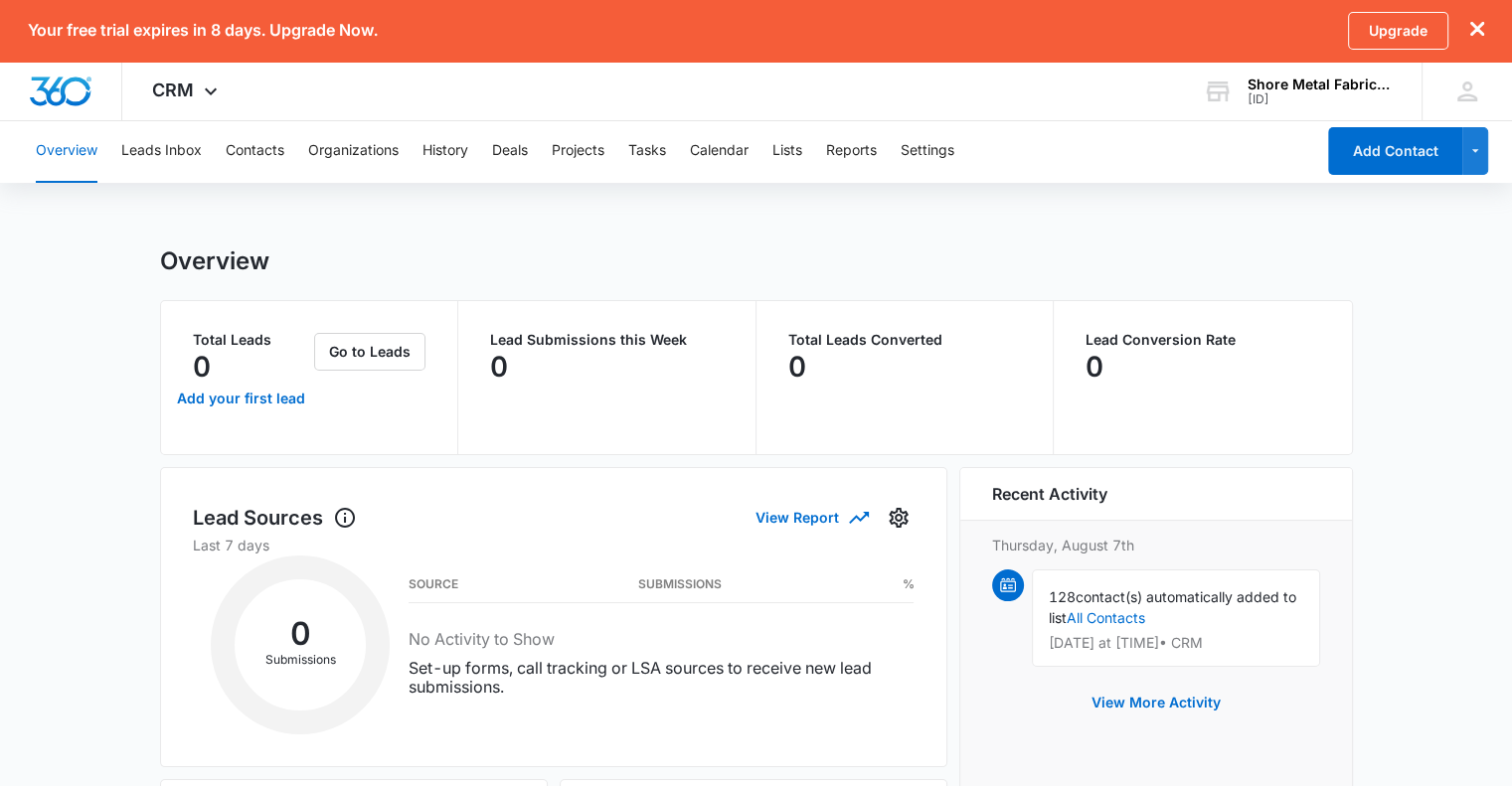 click on "Overview Leads Inbox Contacts Organizations History Deals Projects Tasks Calendar Lists Reports Settings" at bounding box center (669, 151) 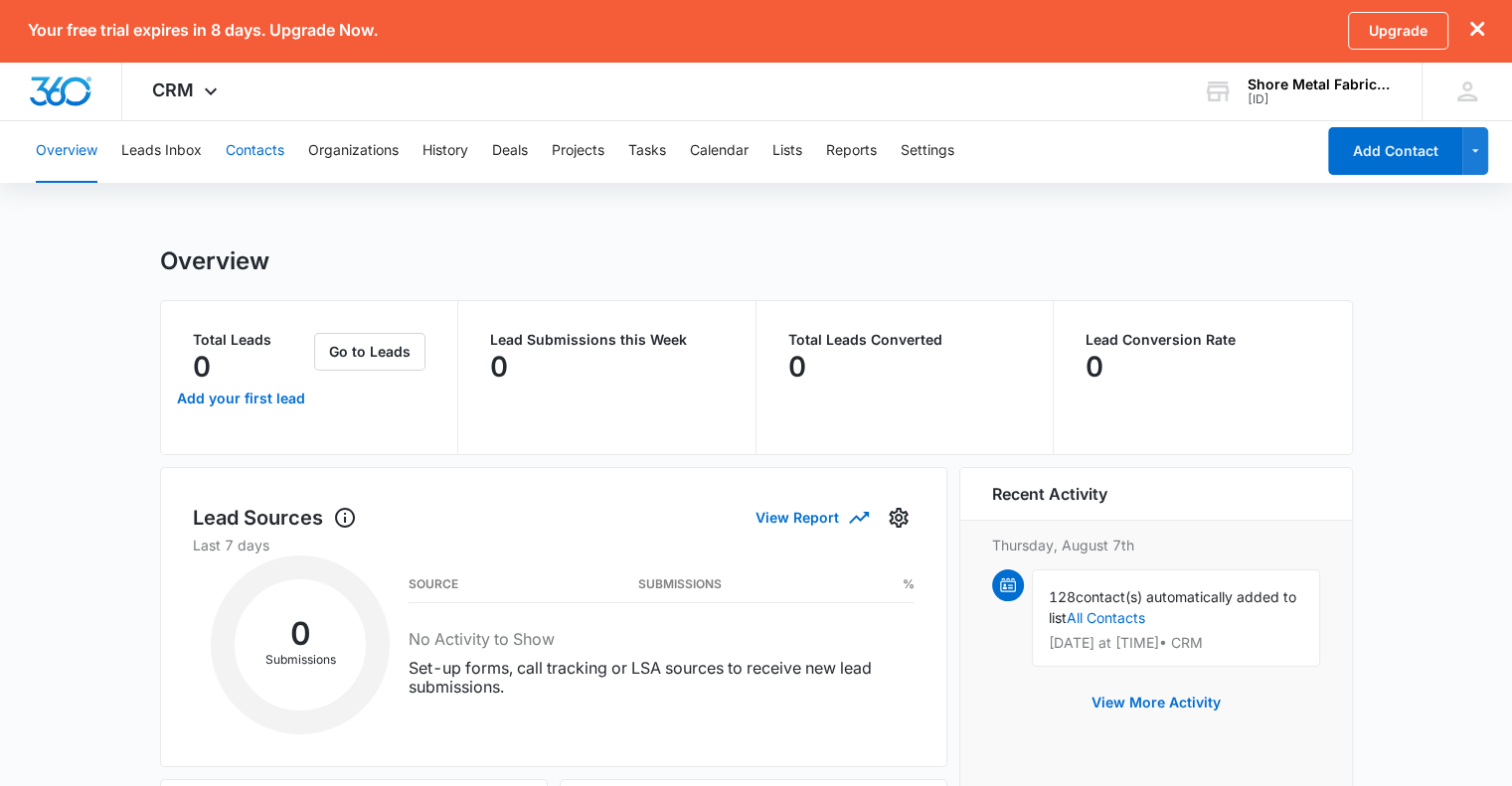 click on "Contacts" at bounding box center [254, 151] 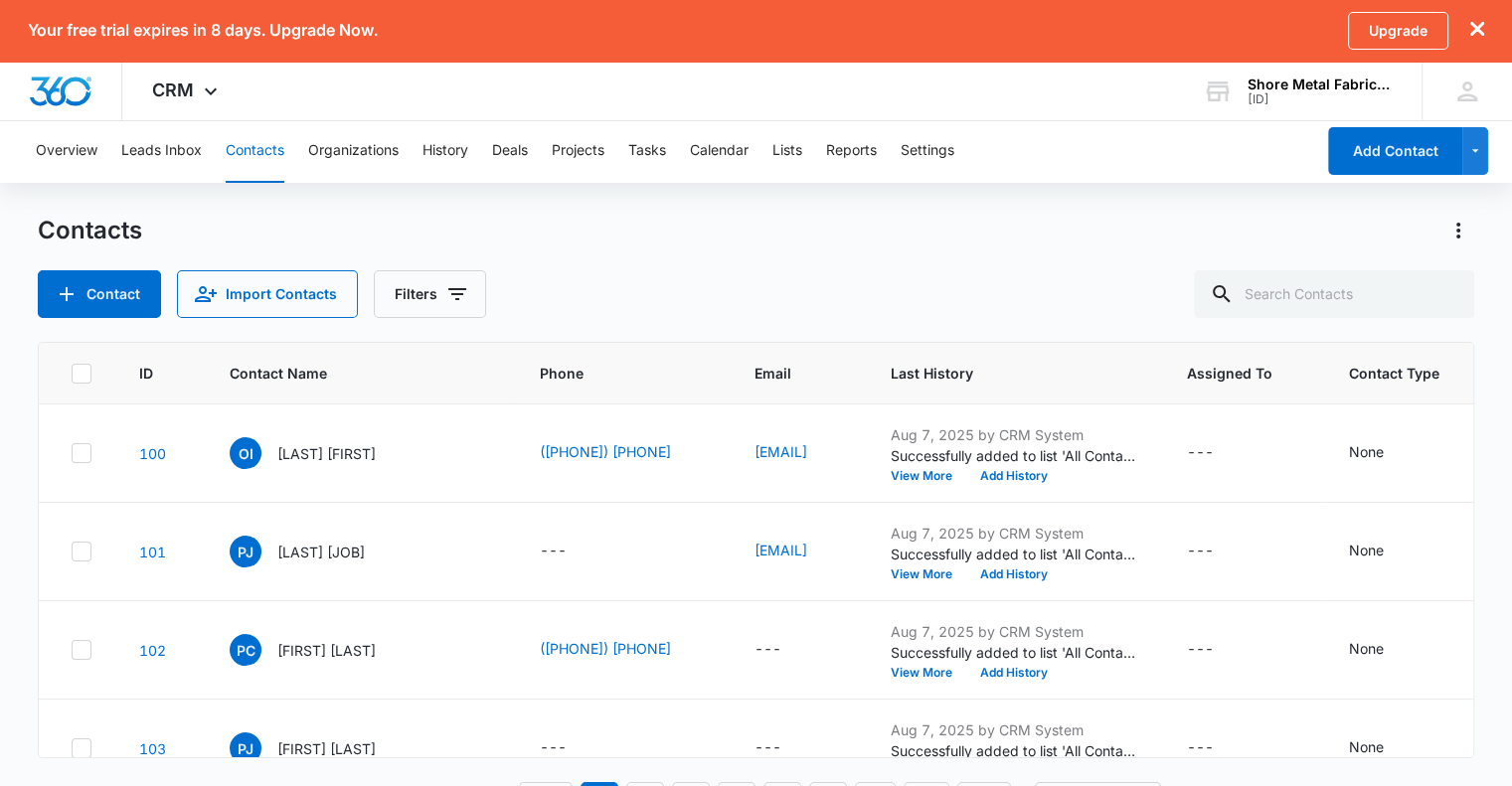 click on "Contact Import Contacts Filters" at bounding box center [756, 294] 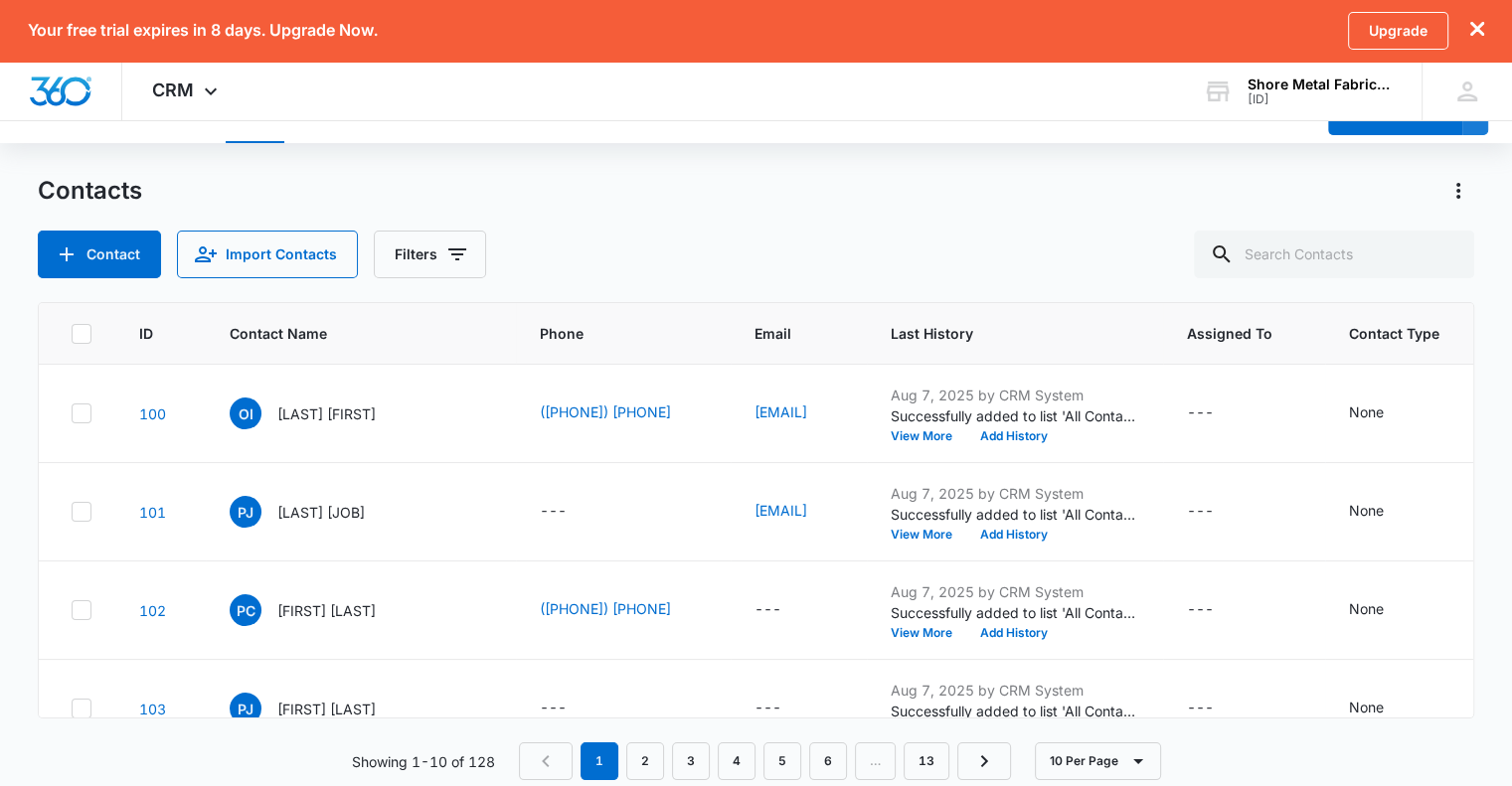 scroll, scrollTop: 58, scrollLeft: 0, axis: vertical 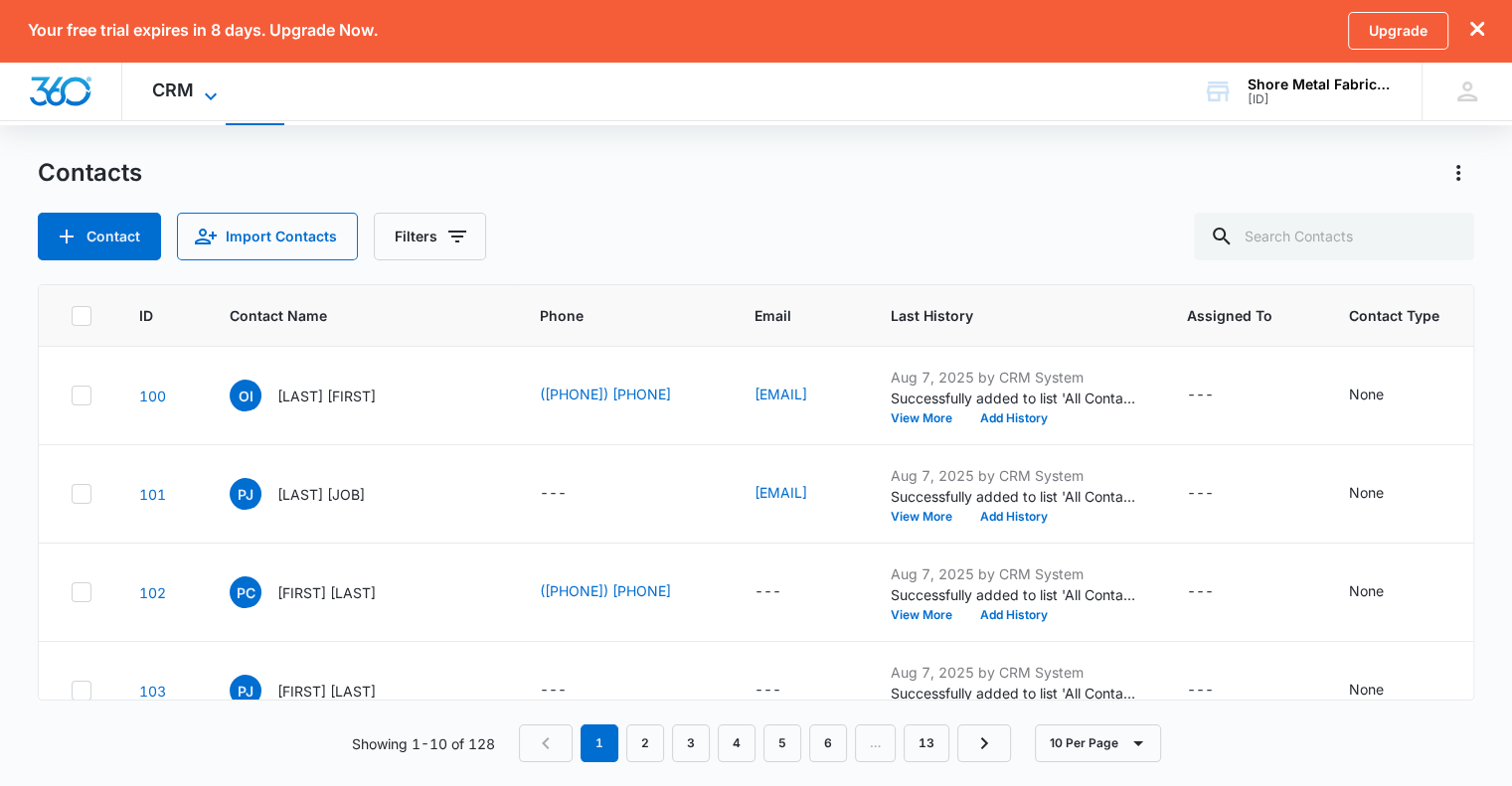 click on "CRM" at bounding box center [173, 89] 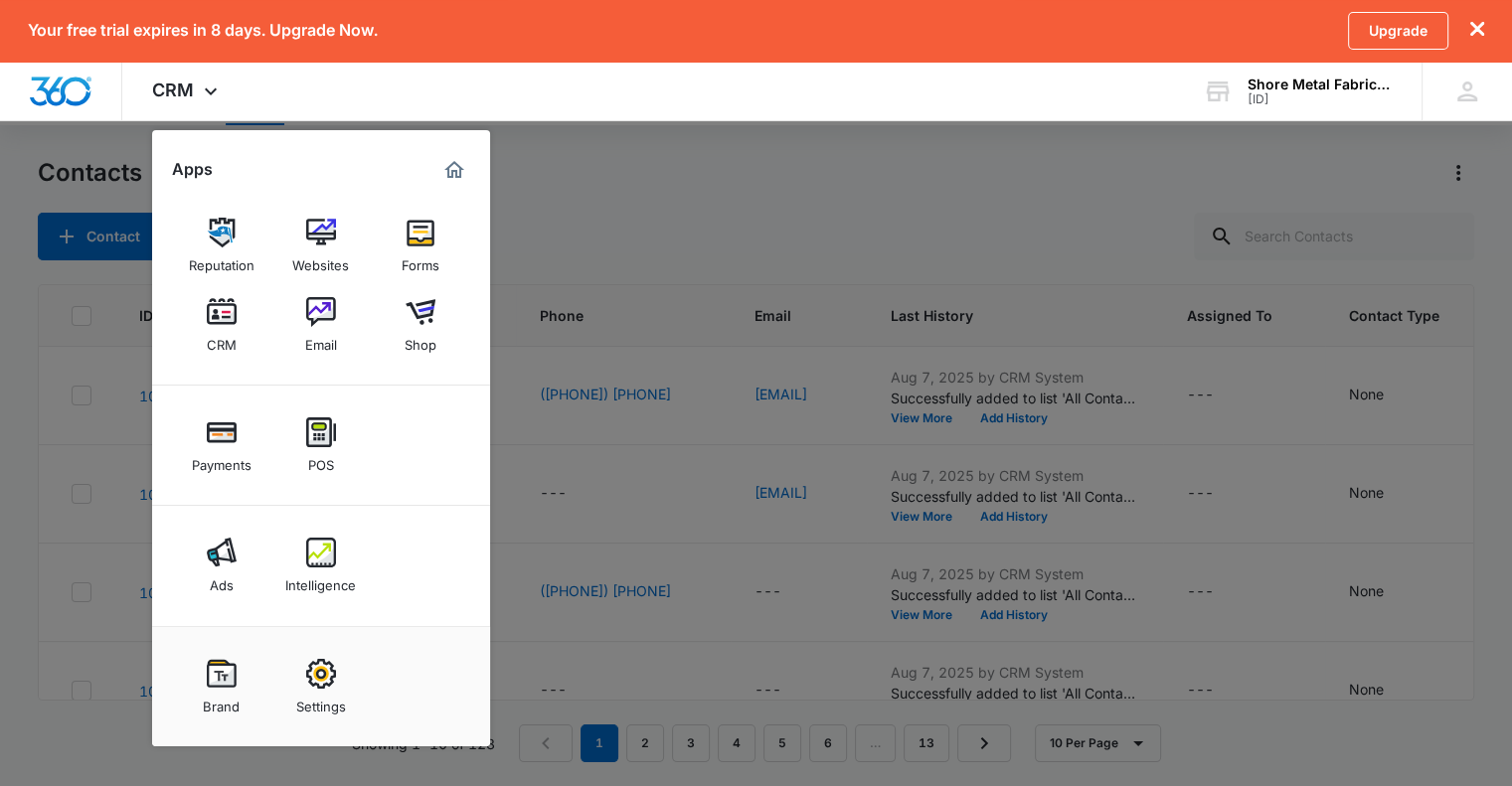 click at bounding box center [756, 393] 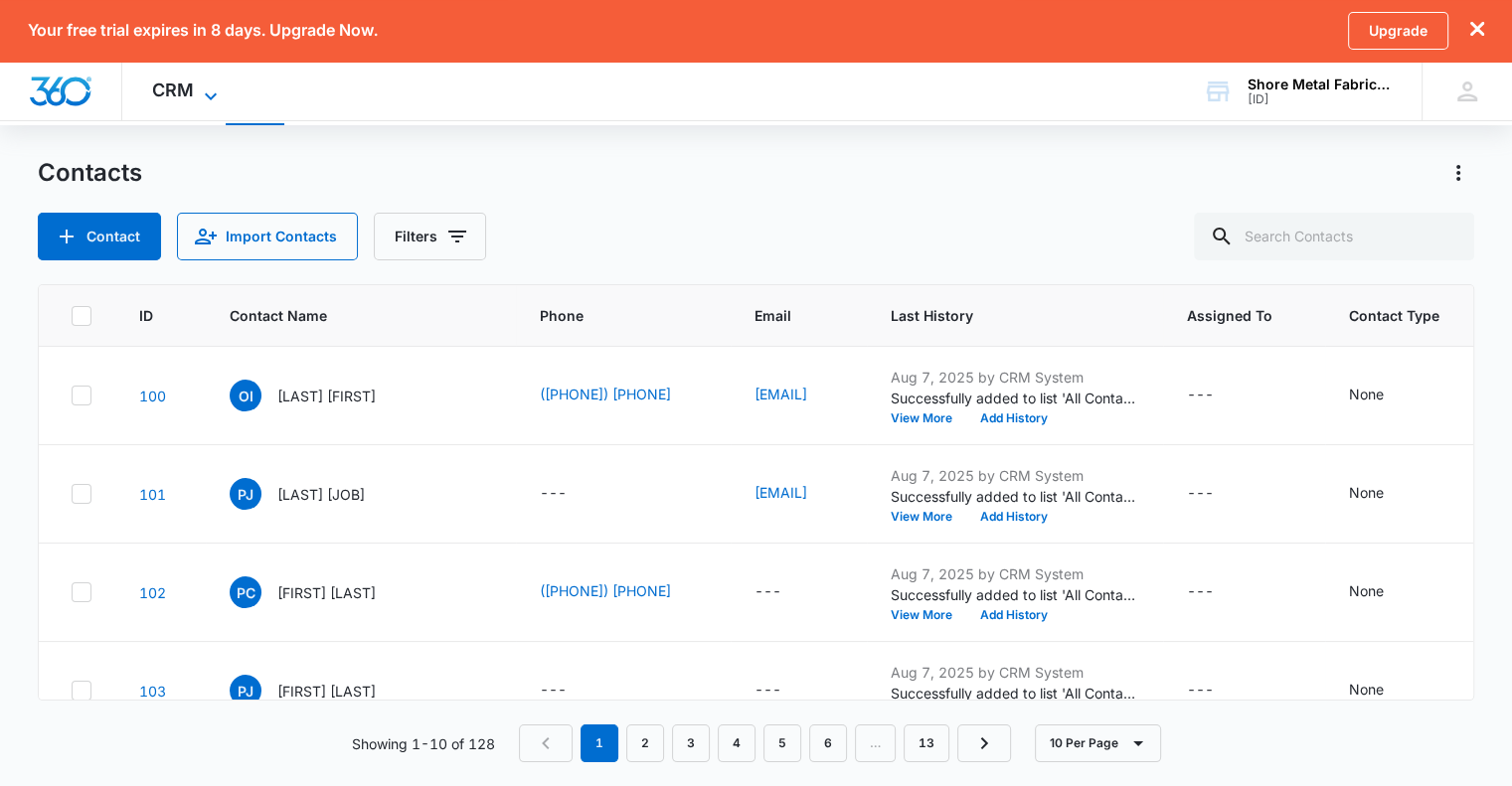 click on "CRM Apps Reputation Websites Forms CRM Email Shop Payments POS Ads Intelligence Brand Settings" at bounding box center (187, 90) 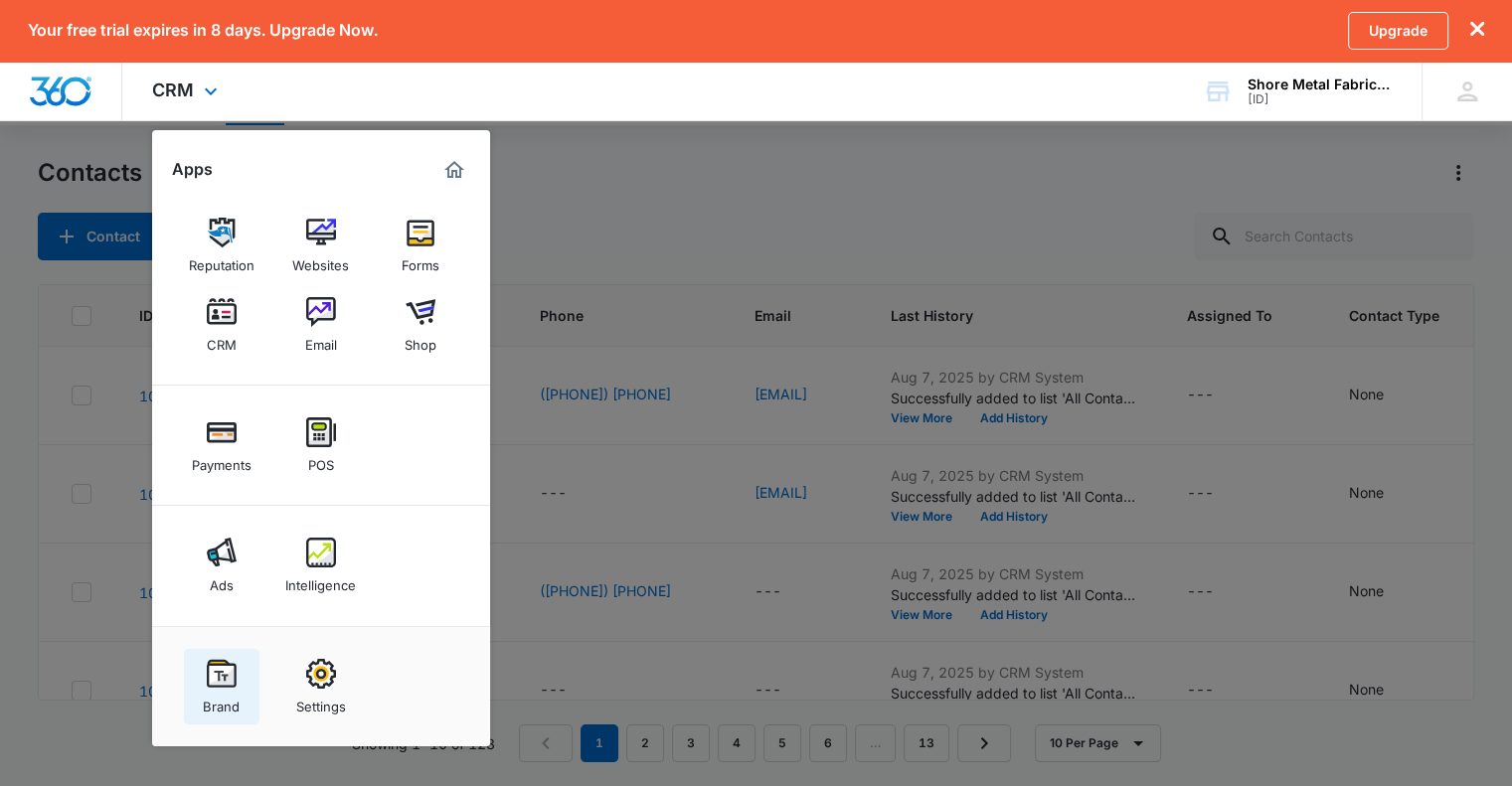click at bounding box center [222, 674] 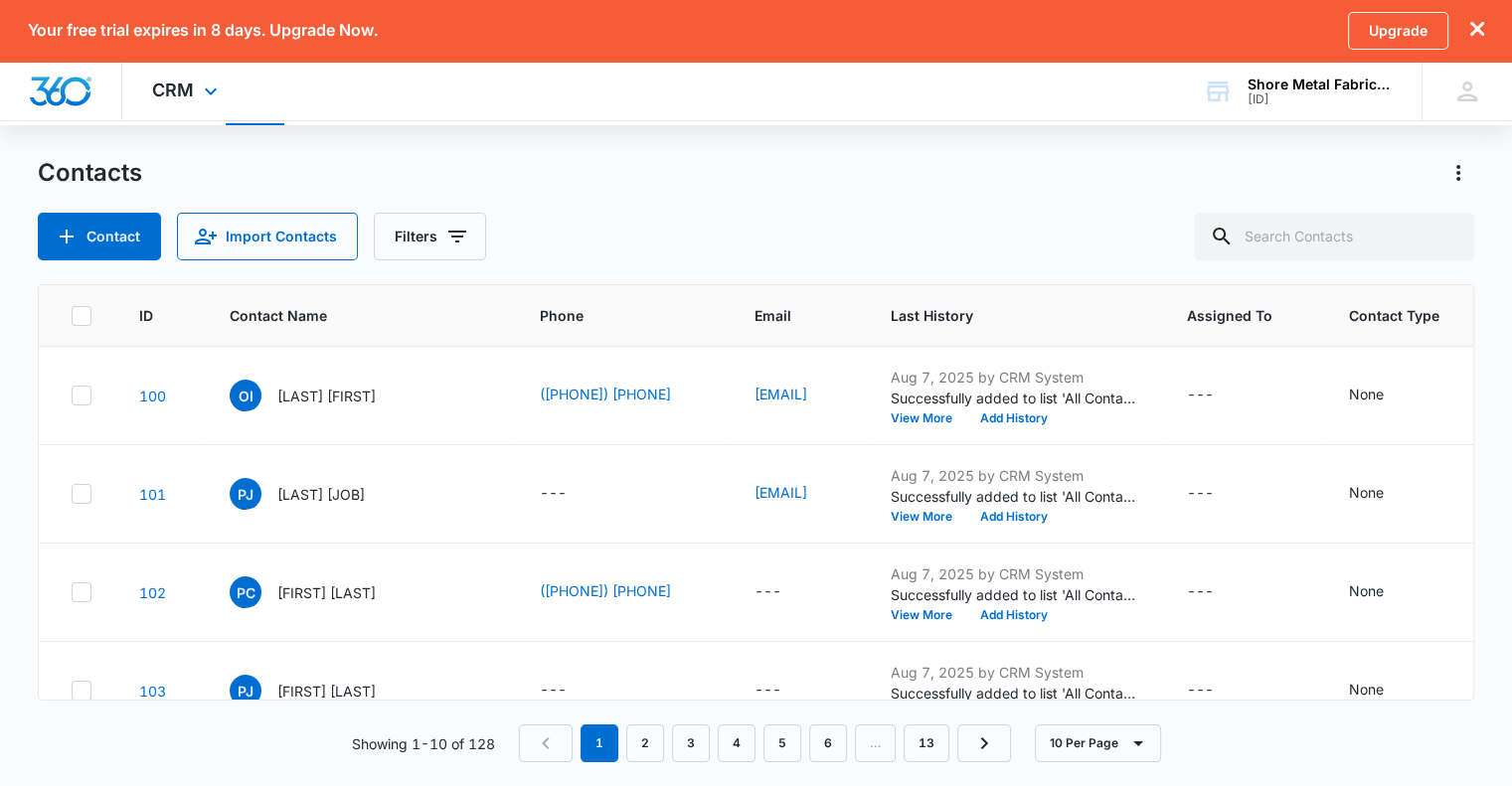 scroll, scrollTop: 0, scrollLeft: 0, axis: both 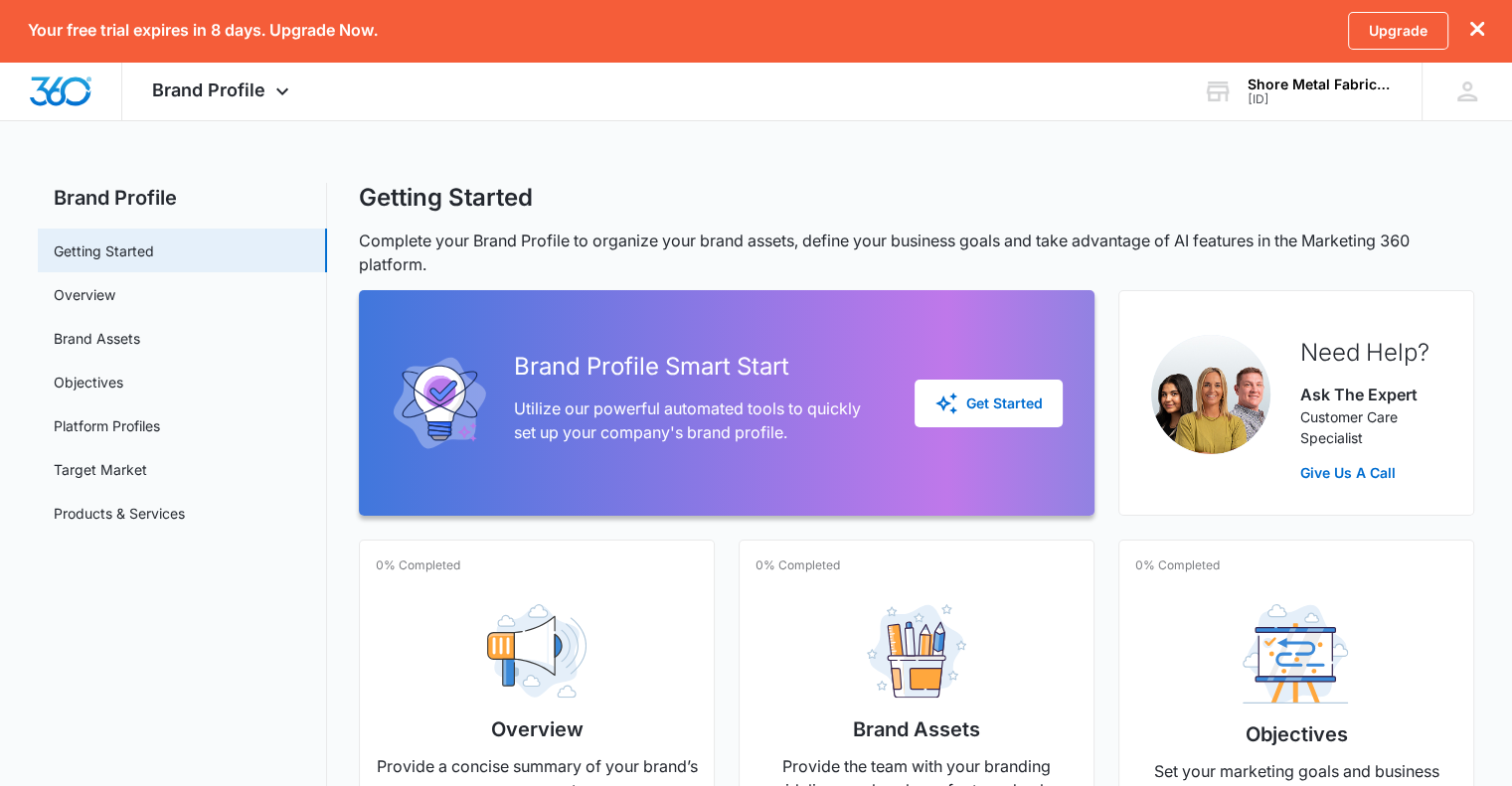 click on "CM [FIRST] [LAST] [EMAIL] My Profile Notifications Support Logout Terms & Conditions • Privacy Policy Brand Profile Getting Started Overview Brand Assets Objectives Platform Profiles Target Market Products & Services Getting Started Complete your Brand Profile to organize your brand assets, define your business goals and take advantage of AI features in the Marketing 360 platform. Brand Profile Smart Start Utilize our powerful automated tools to quickly set up your company's brand profile. Get Started Need Help? Ask the Expert Customer Care Specialist Give Us A Call 0% Completed Overview Provide a concise summary of your brand’s core aspects Manage 0% Completed Brand Assets Provide the team with your branding guidelines such as logo, fonts and colors Manage" at bounding box center (756, 671) 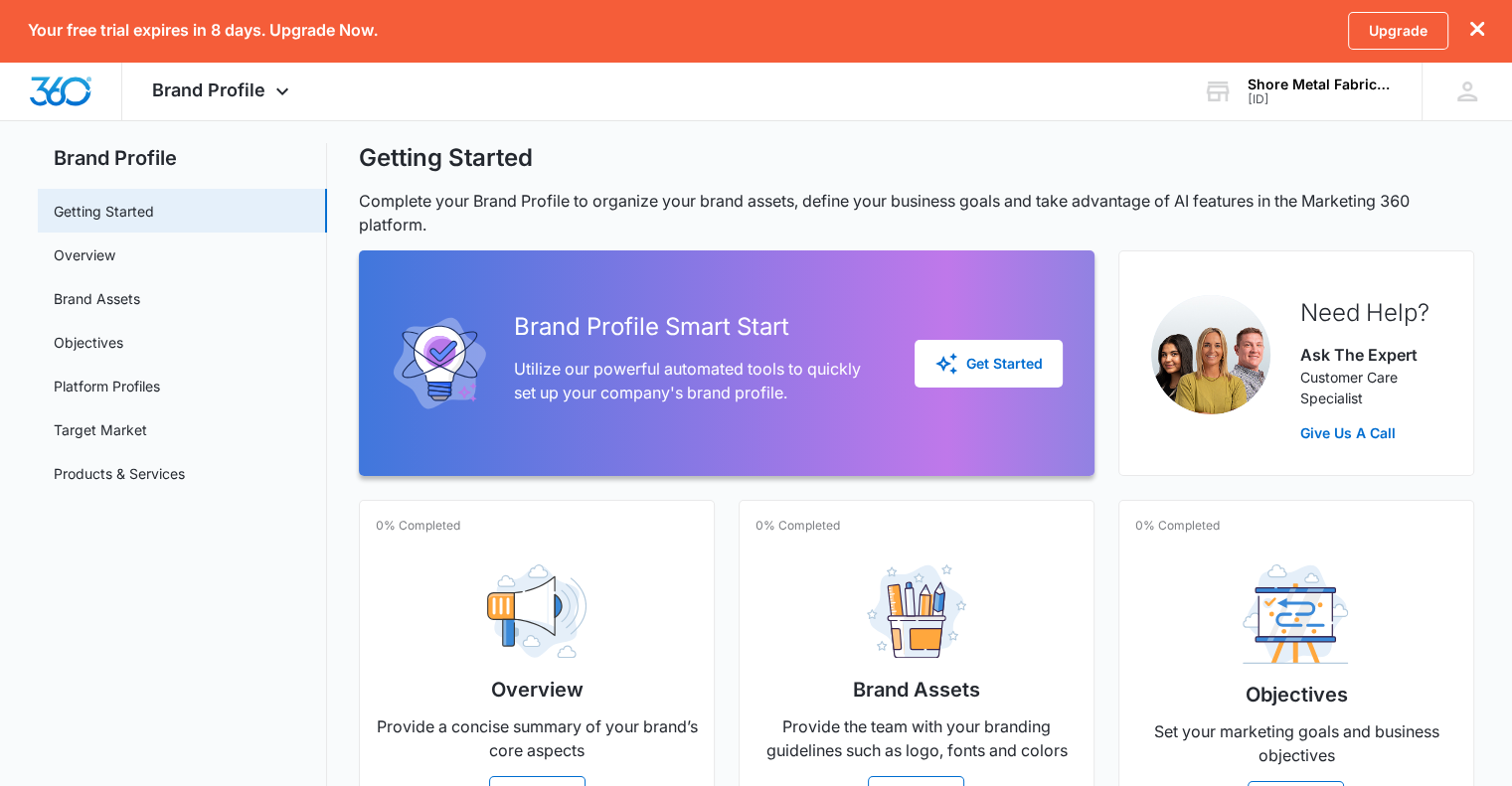 scroll, scrollTop: 79, scrollLeft: 0, axis: vertical 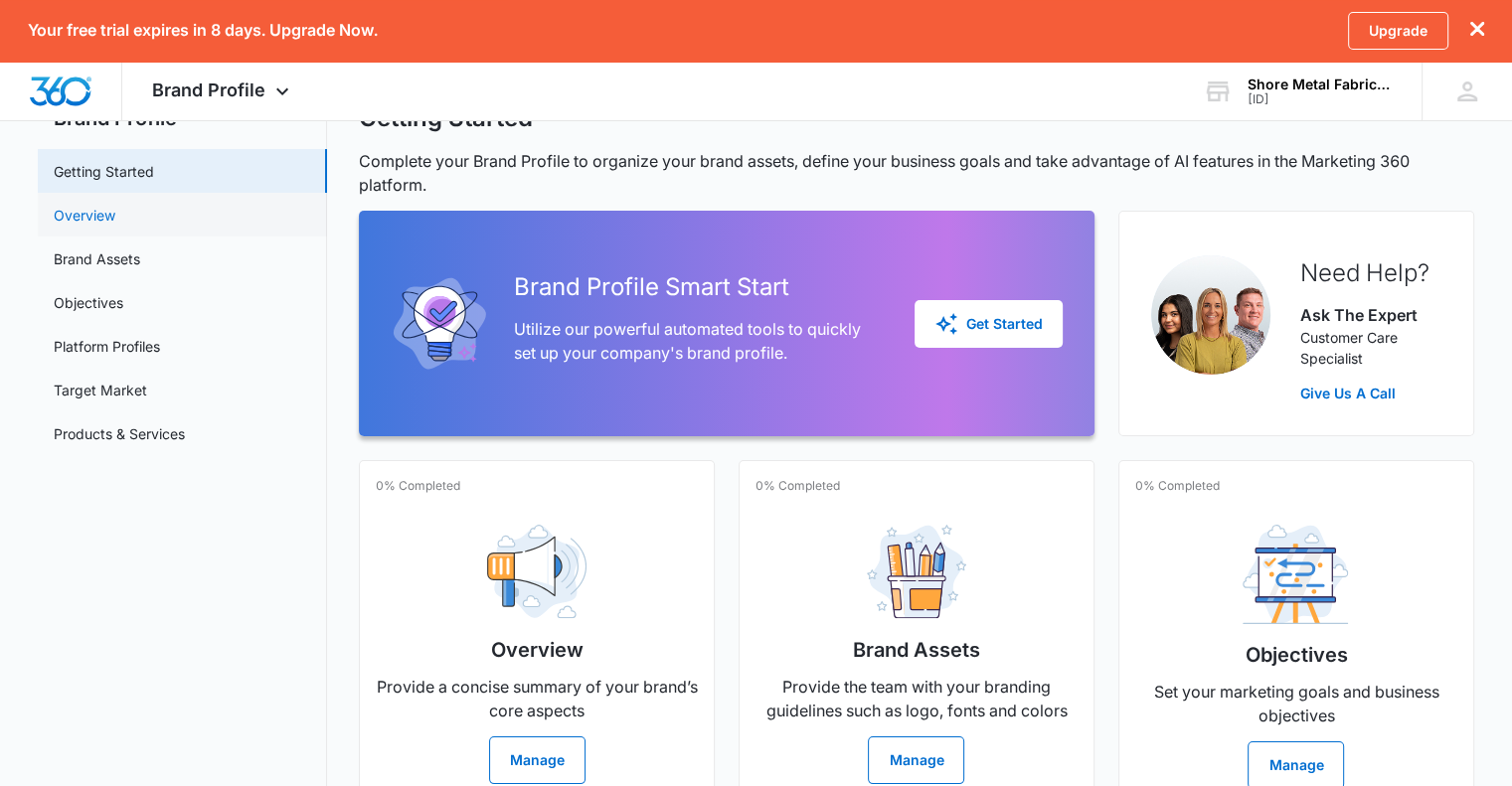 click on "Overview" at bounding box center [84, 215] 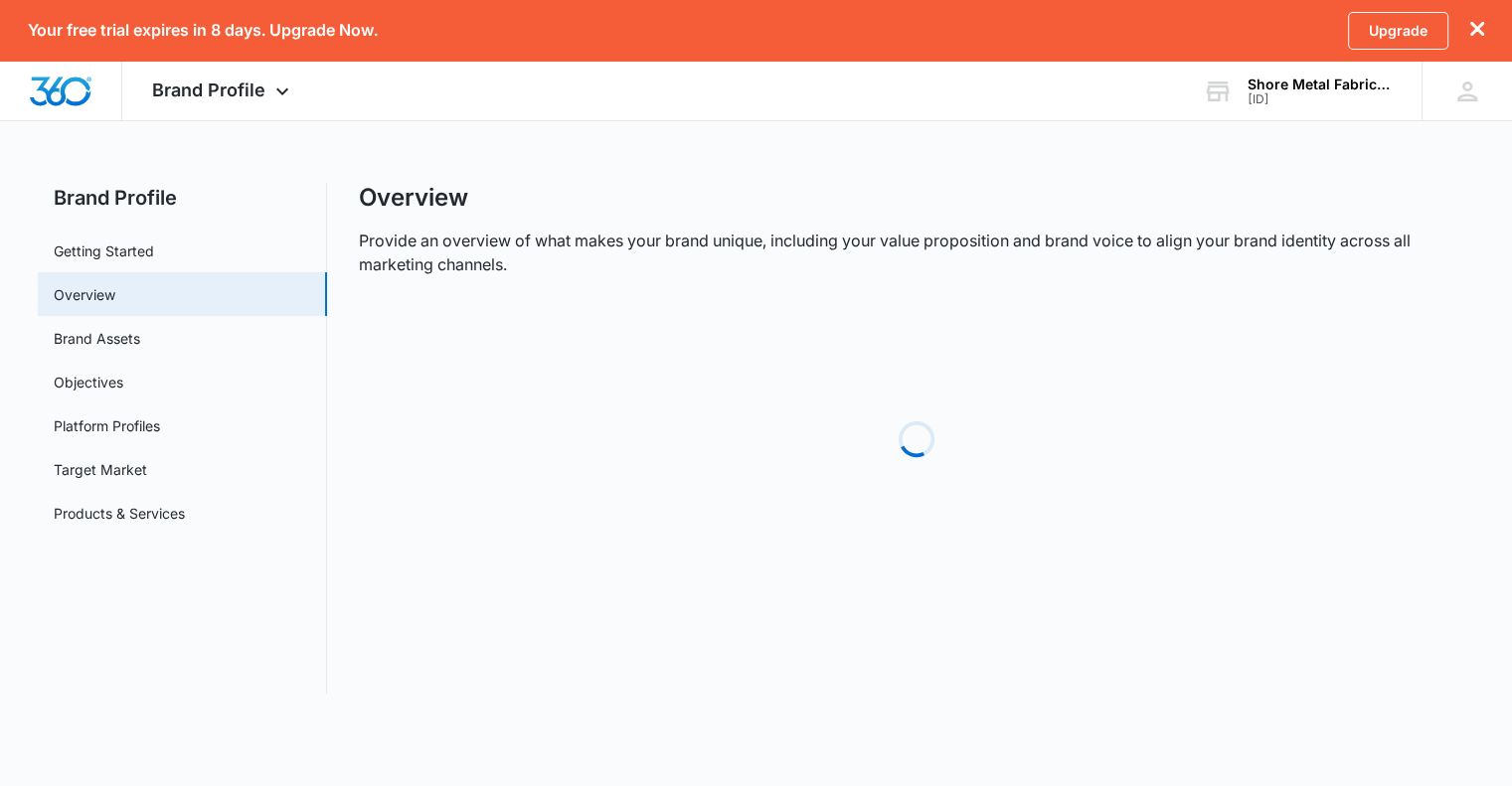 scroll, scrollTop: 0, scrollLeft: 0, axis: both 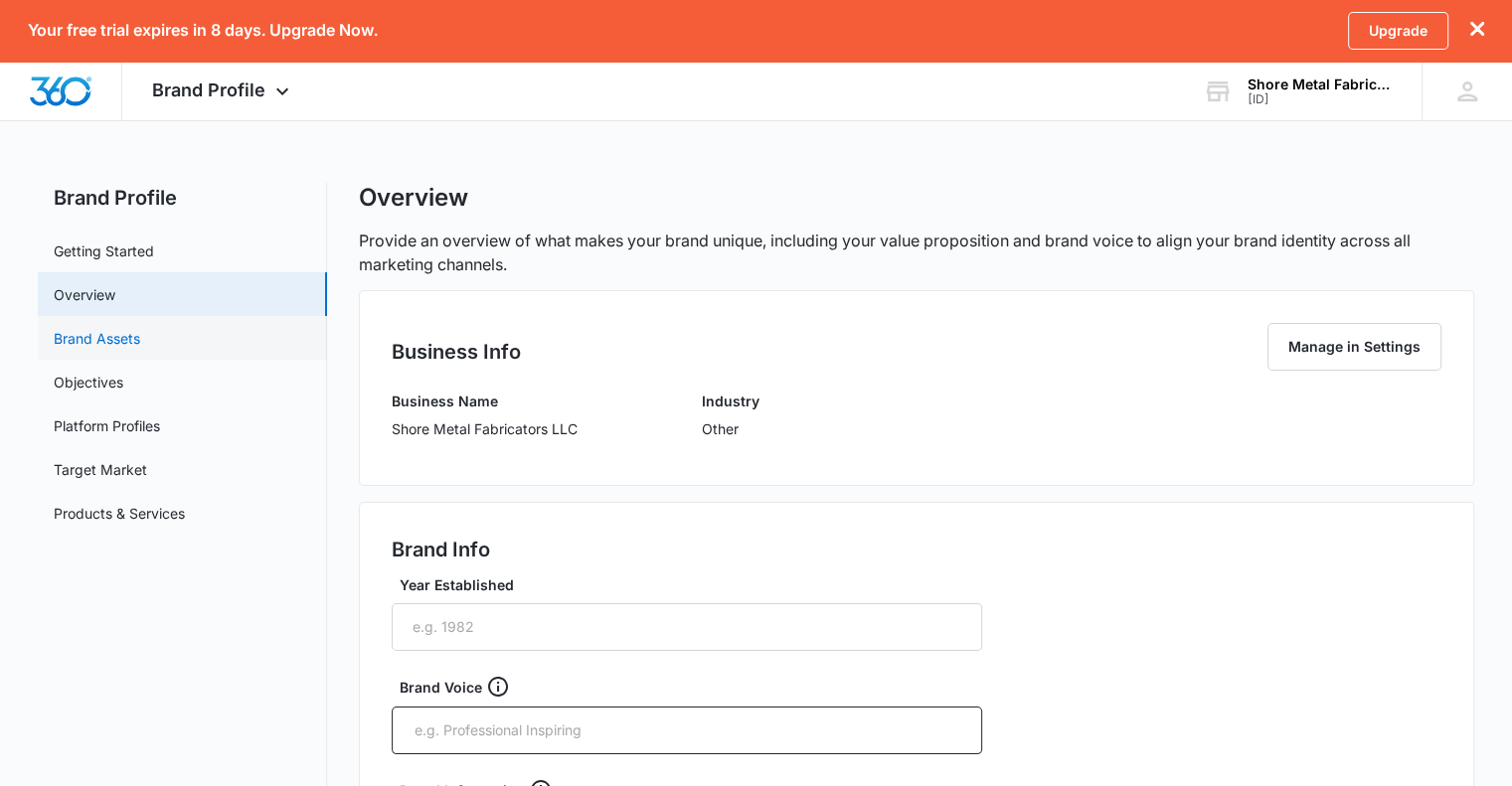 click on "Brand Assets" at bounding box center (96, 338) 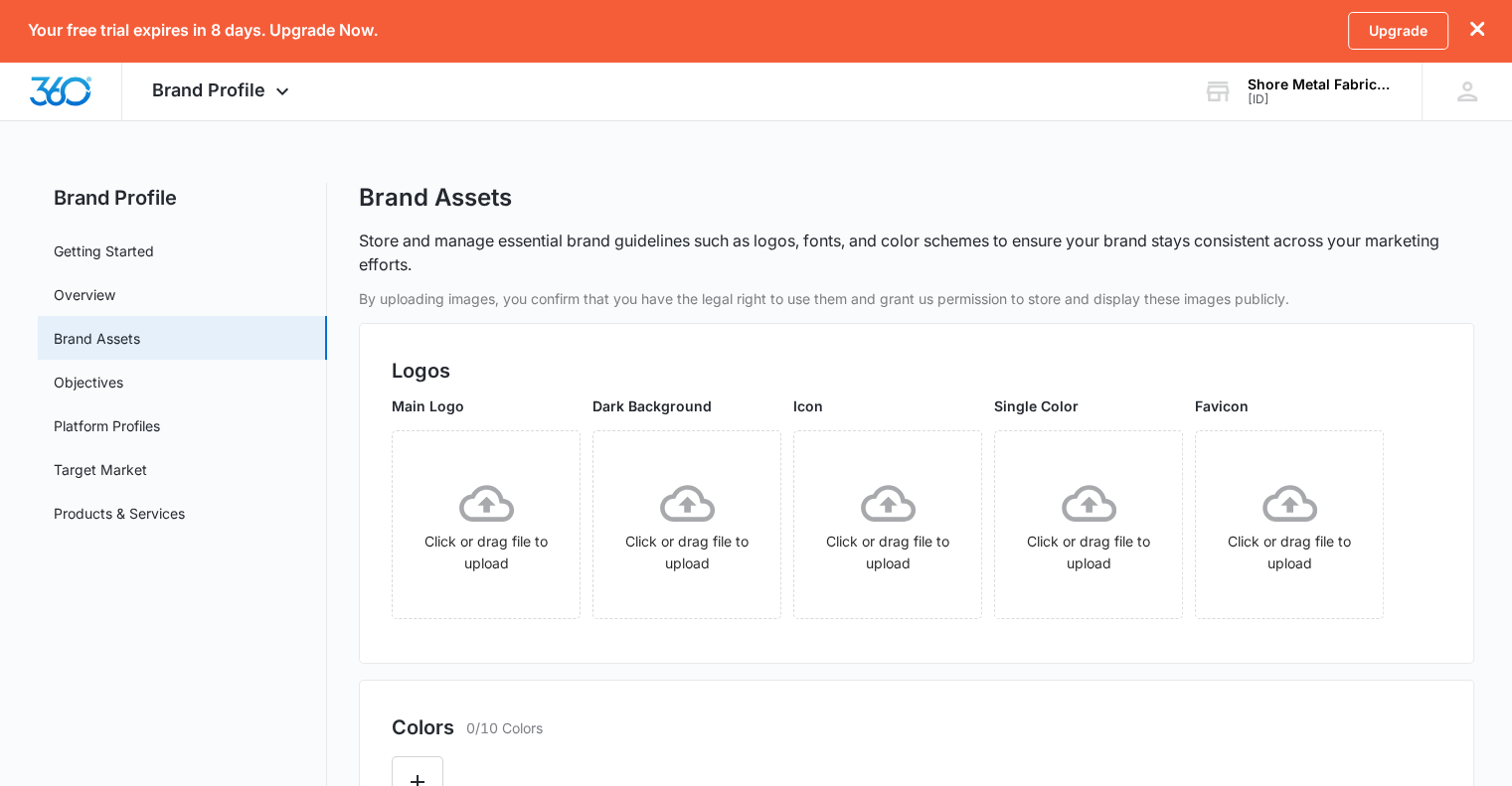 click on "Logos Main Logo Click or drag file to upload Dark Background Click or drag file to upload Icon Click or drag file to upload Single Color Click or drag file to upload Favicon Click or drag file to upload" at bounding box center [917, 493] 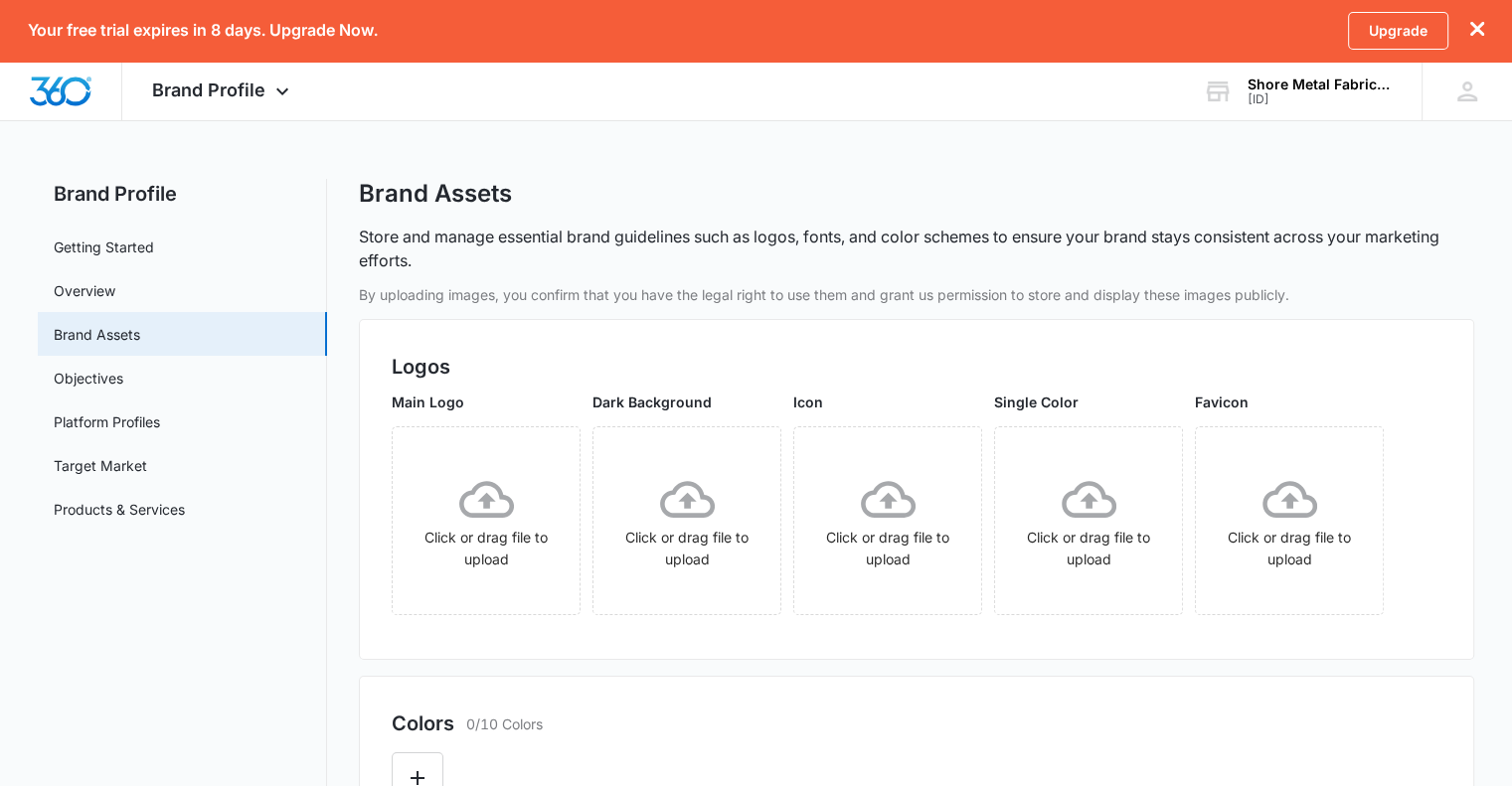 scroll, scrollTop: 0, scrollLeft: 0, axis: both 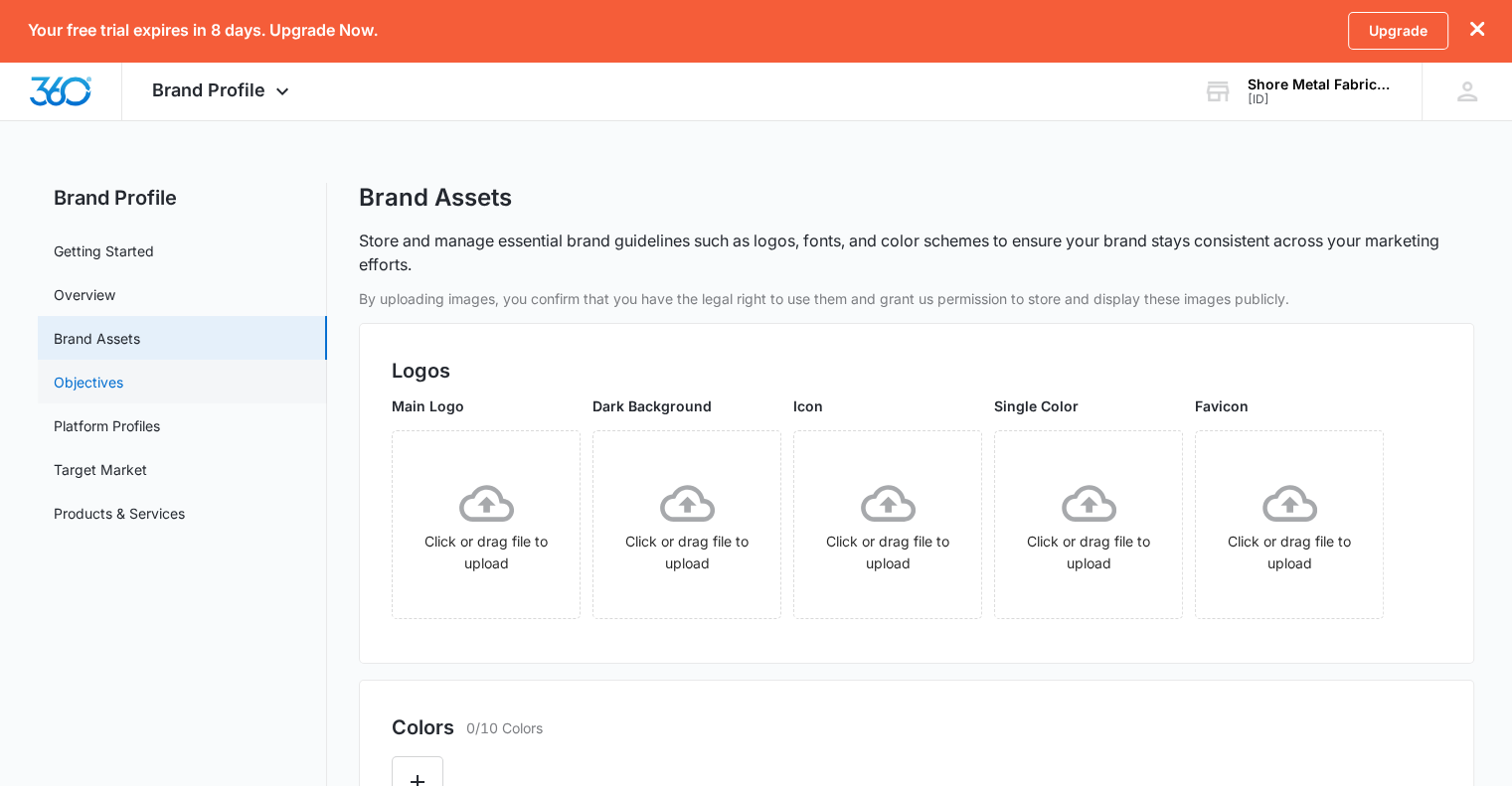 click on "Objectives" at bounding box center [88, 382] 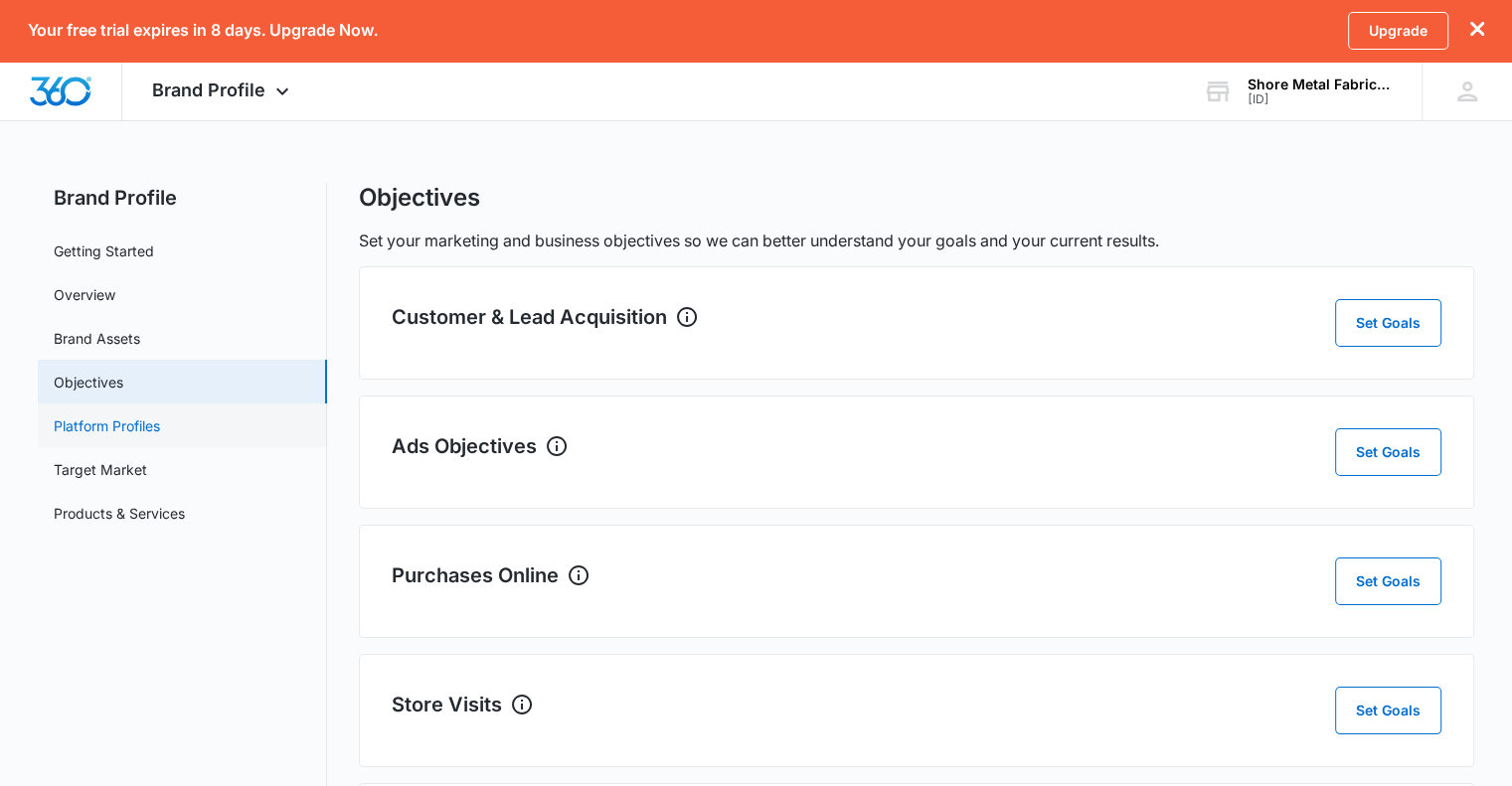 click on "Platform Profiles" at bounding box center (106, 425) 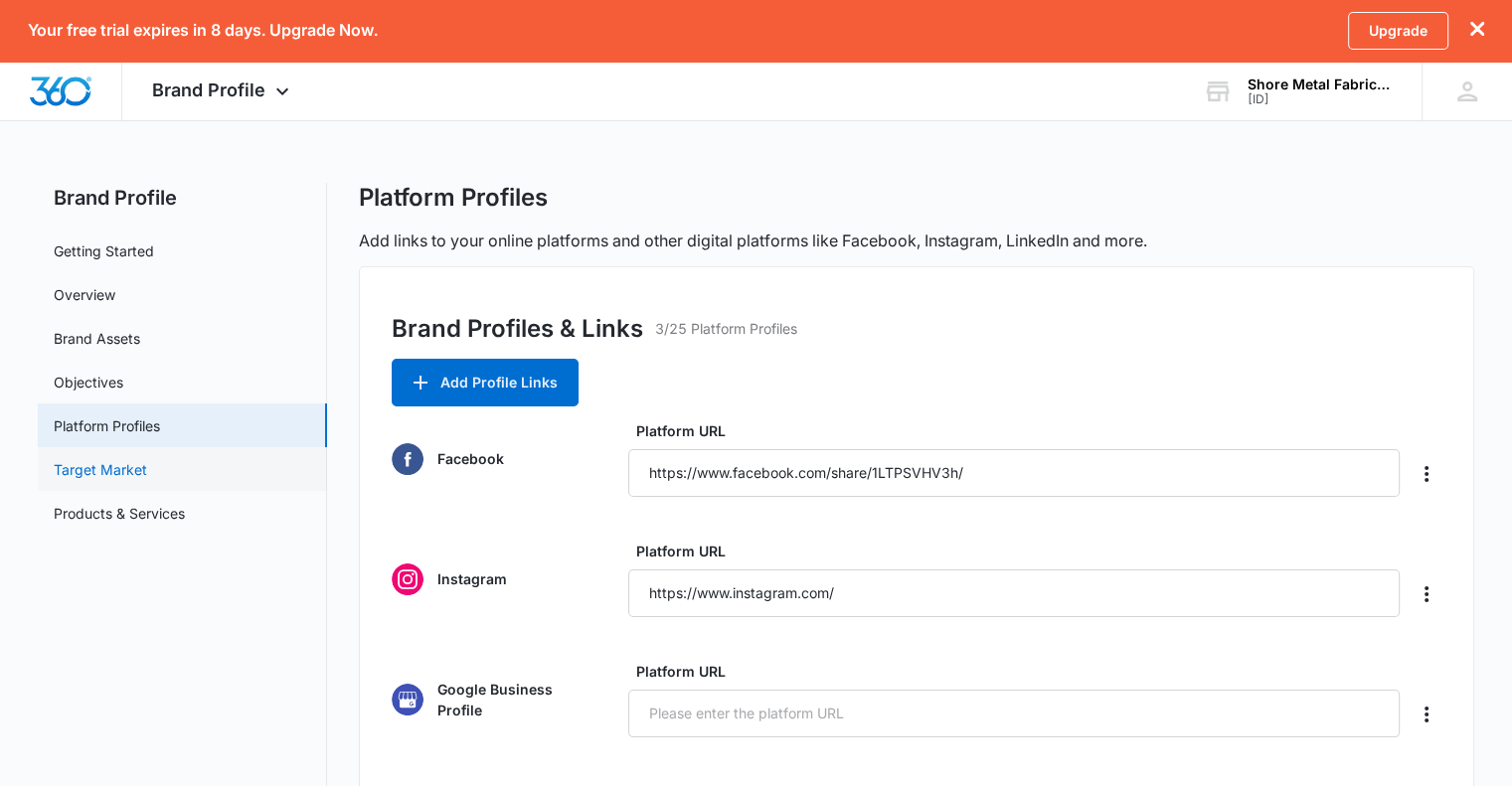 click on "Target Market" at bounding box center (100, 469) 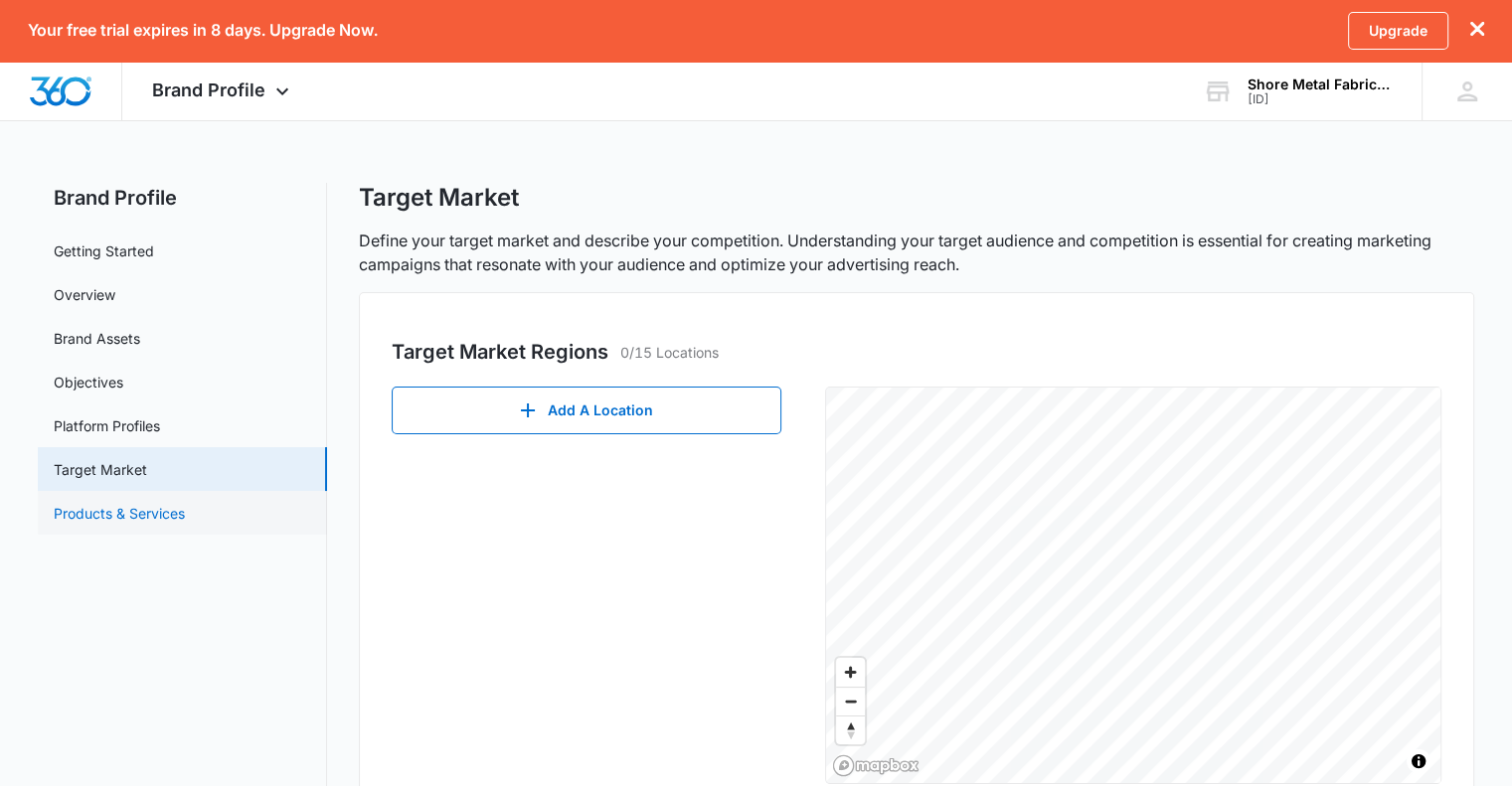 click on "Products & Services" at bounding box center (119, 513) 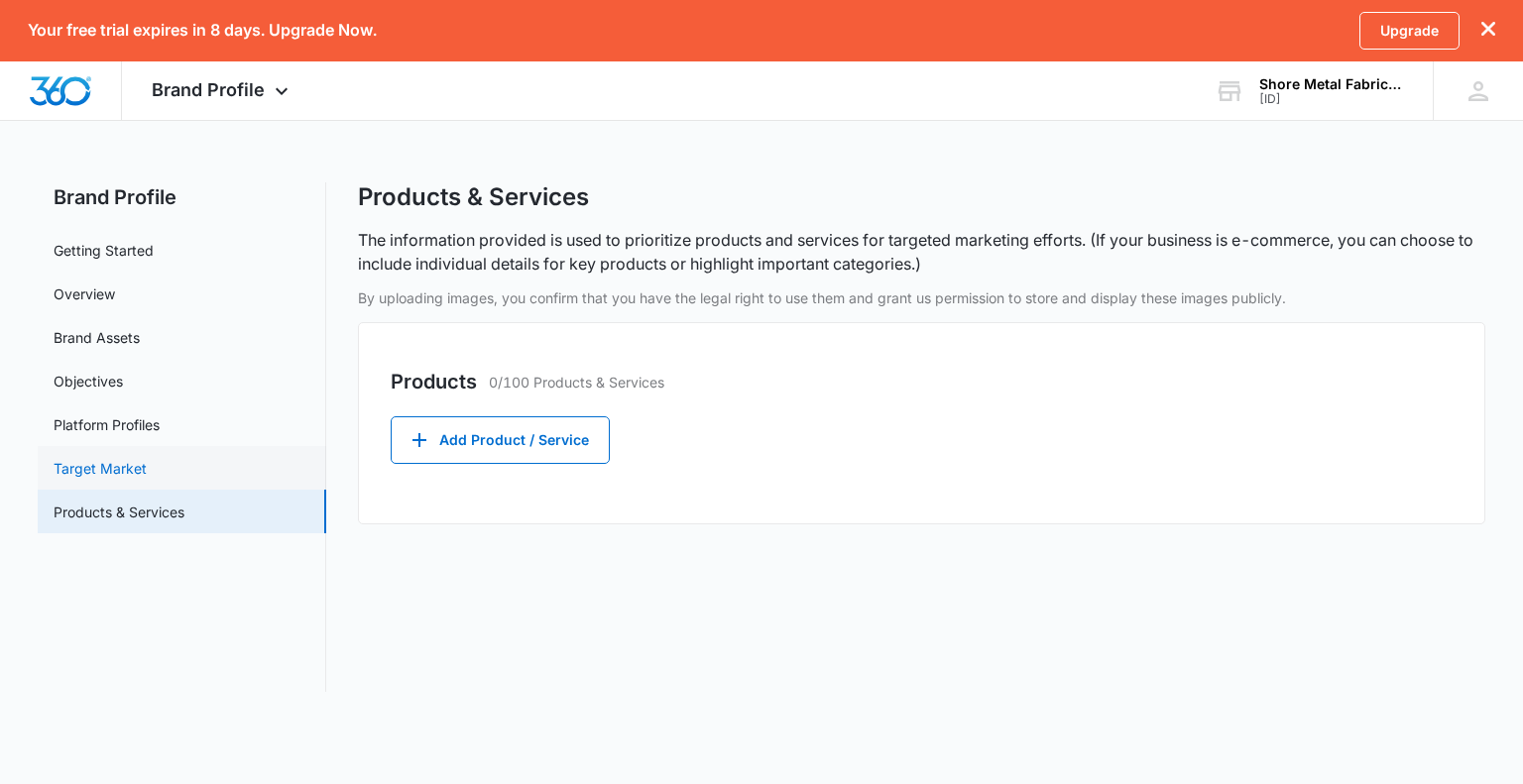 click on "Target Market" at bounding box center (100, 468) 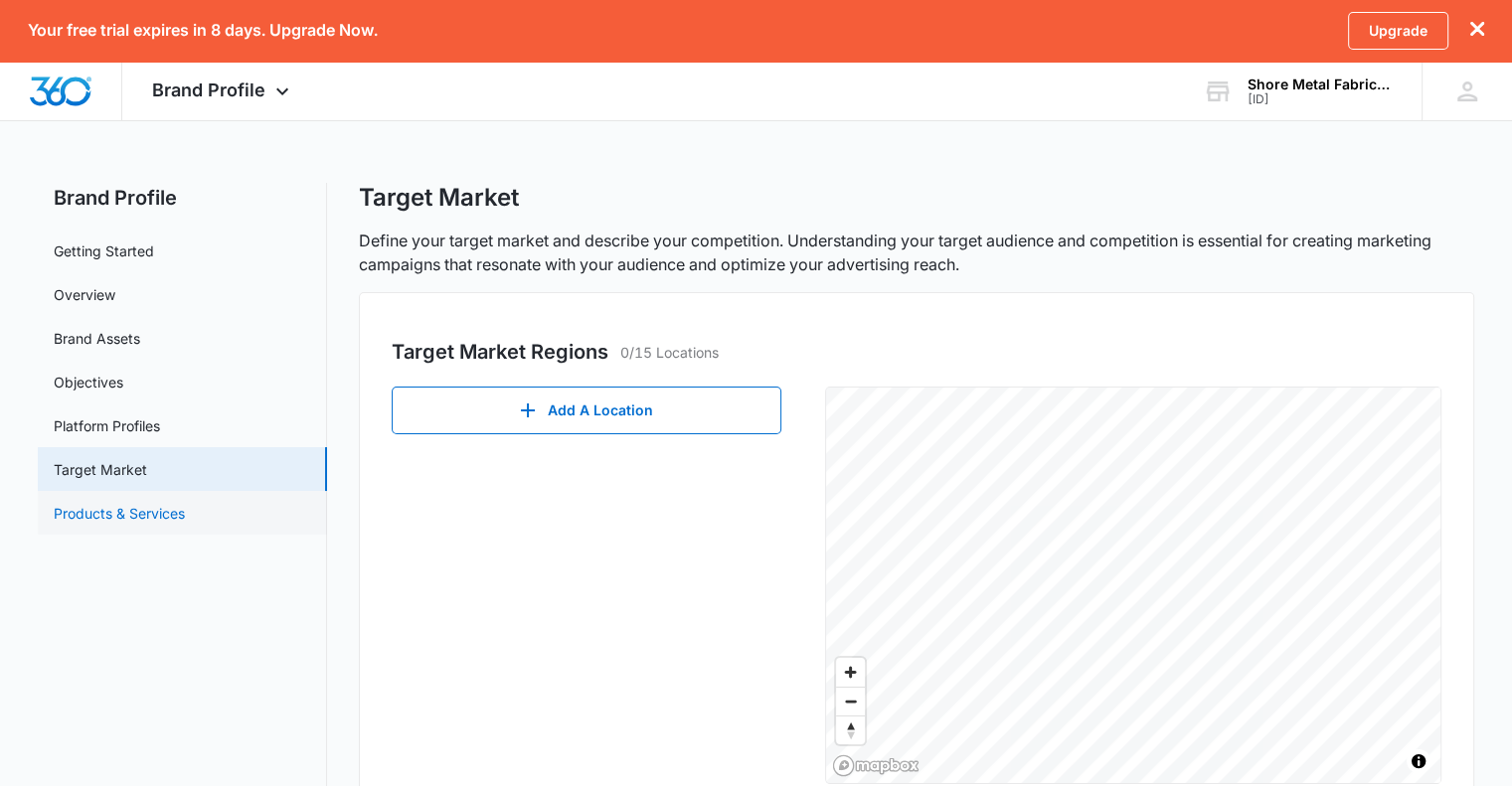 click on "Products & Services" at bounding box center [119, 513] 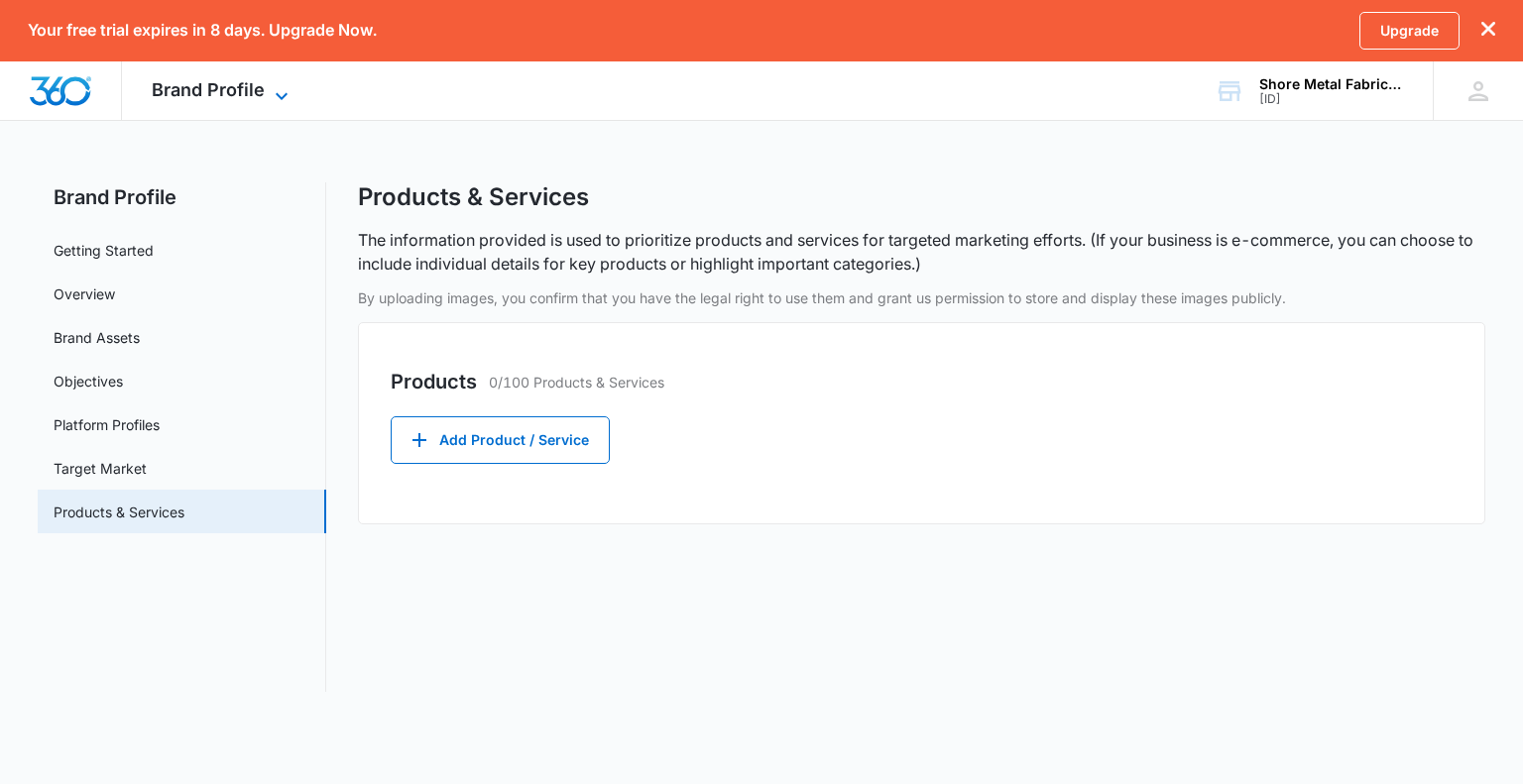 click on "Brand Profile" at bounding box center (208, 89) 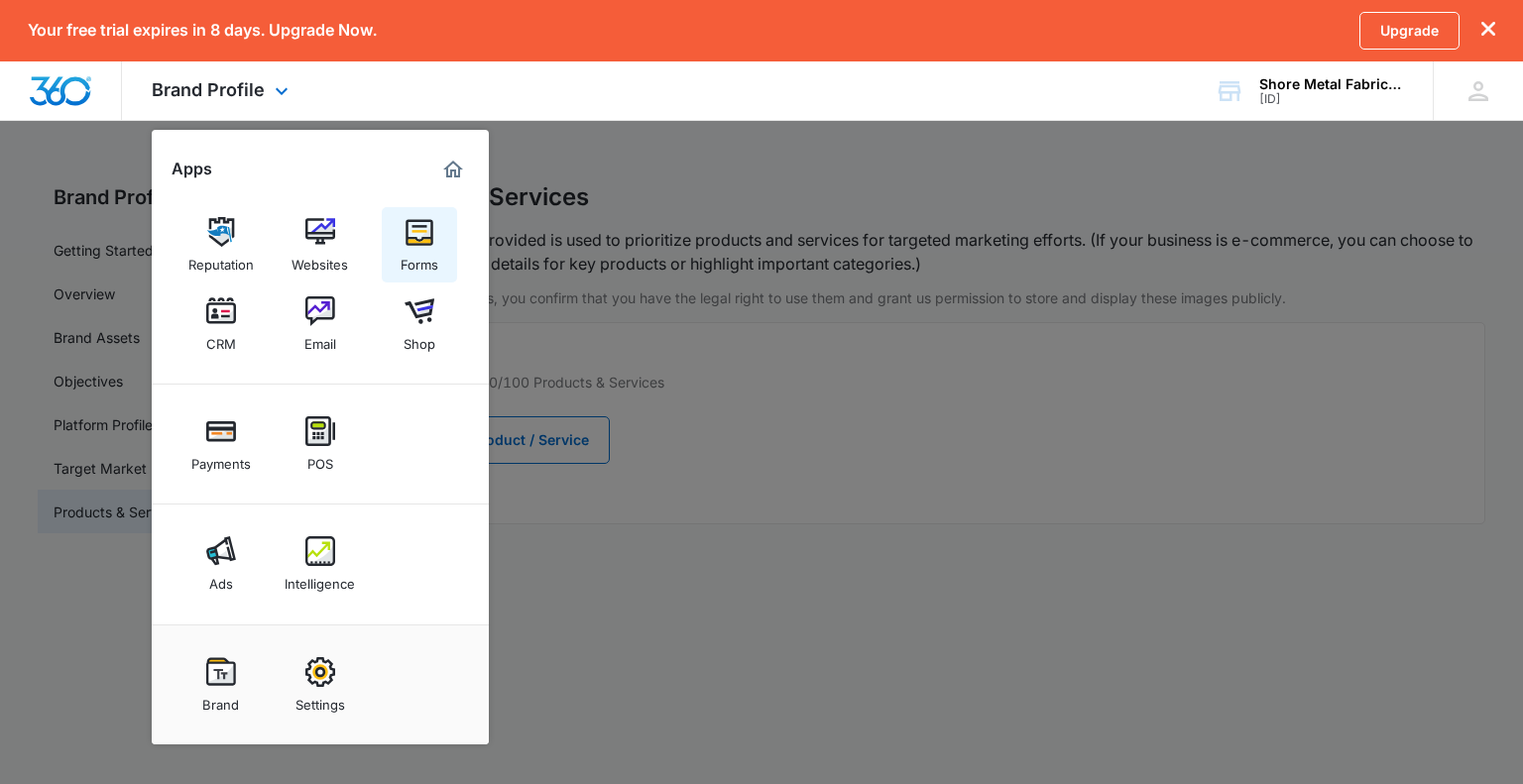 click at bounding box center (419, 232) 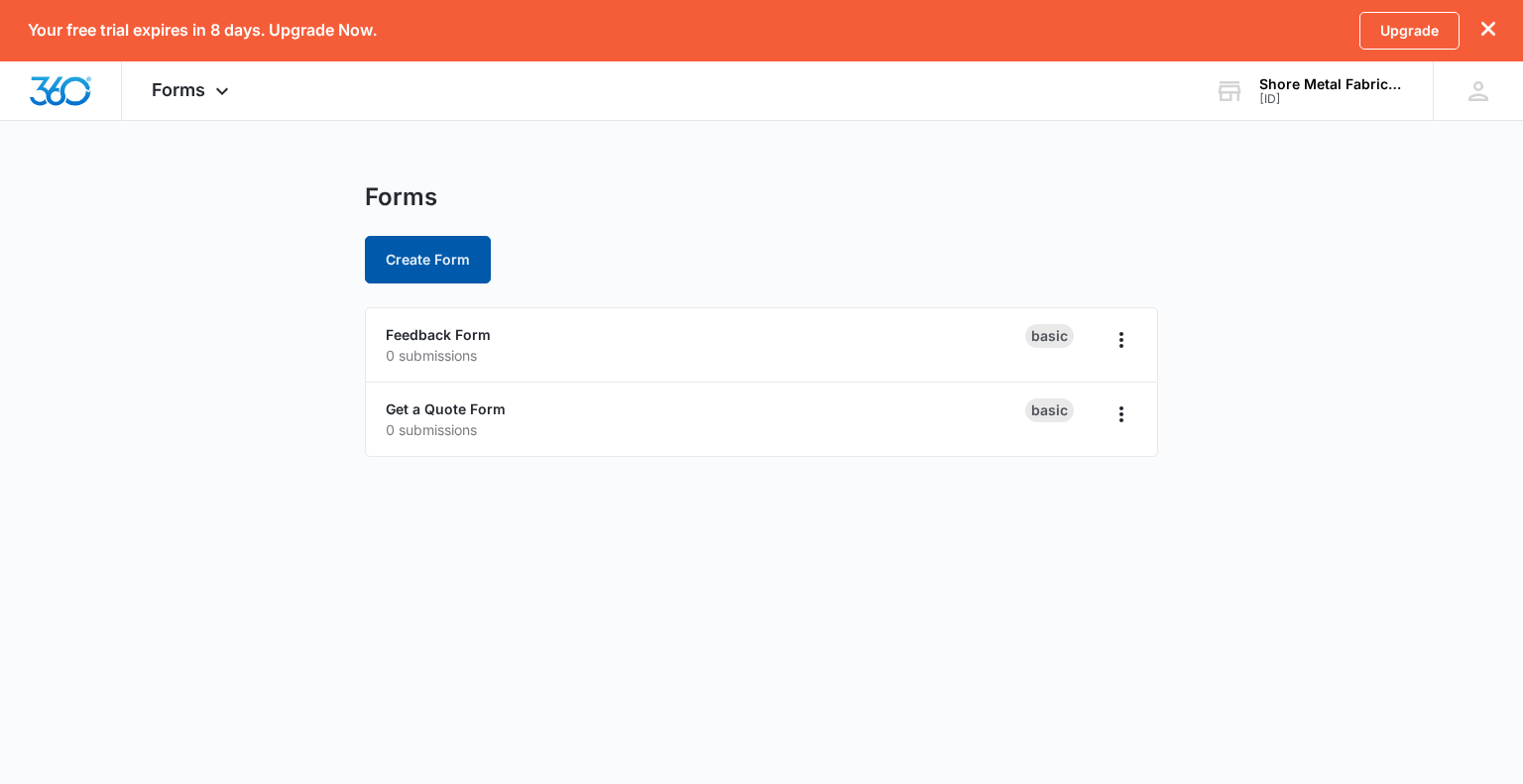 click on "Create Form" at bounding box center (427, 260) 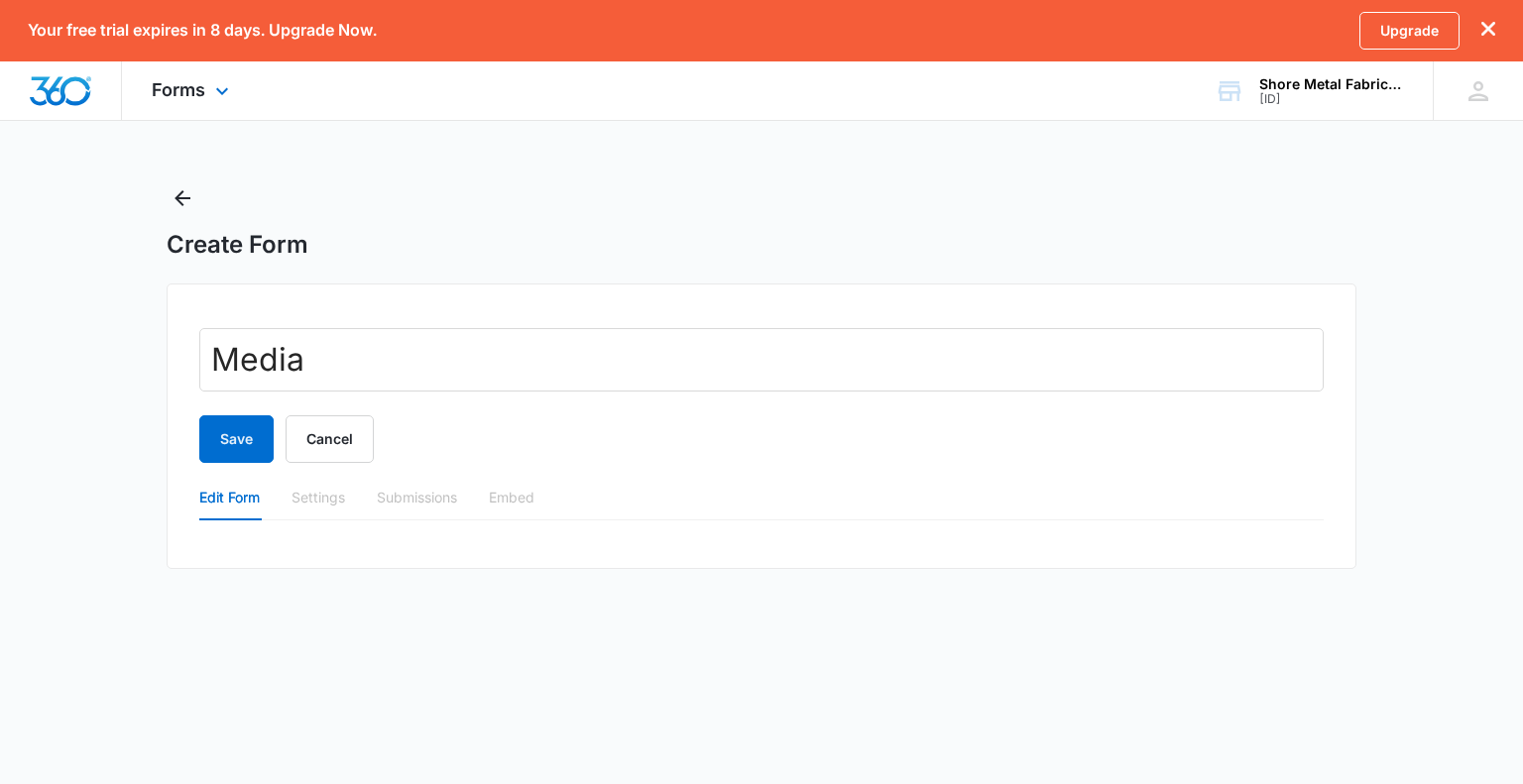 type on "Media" 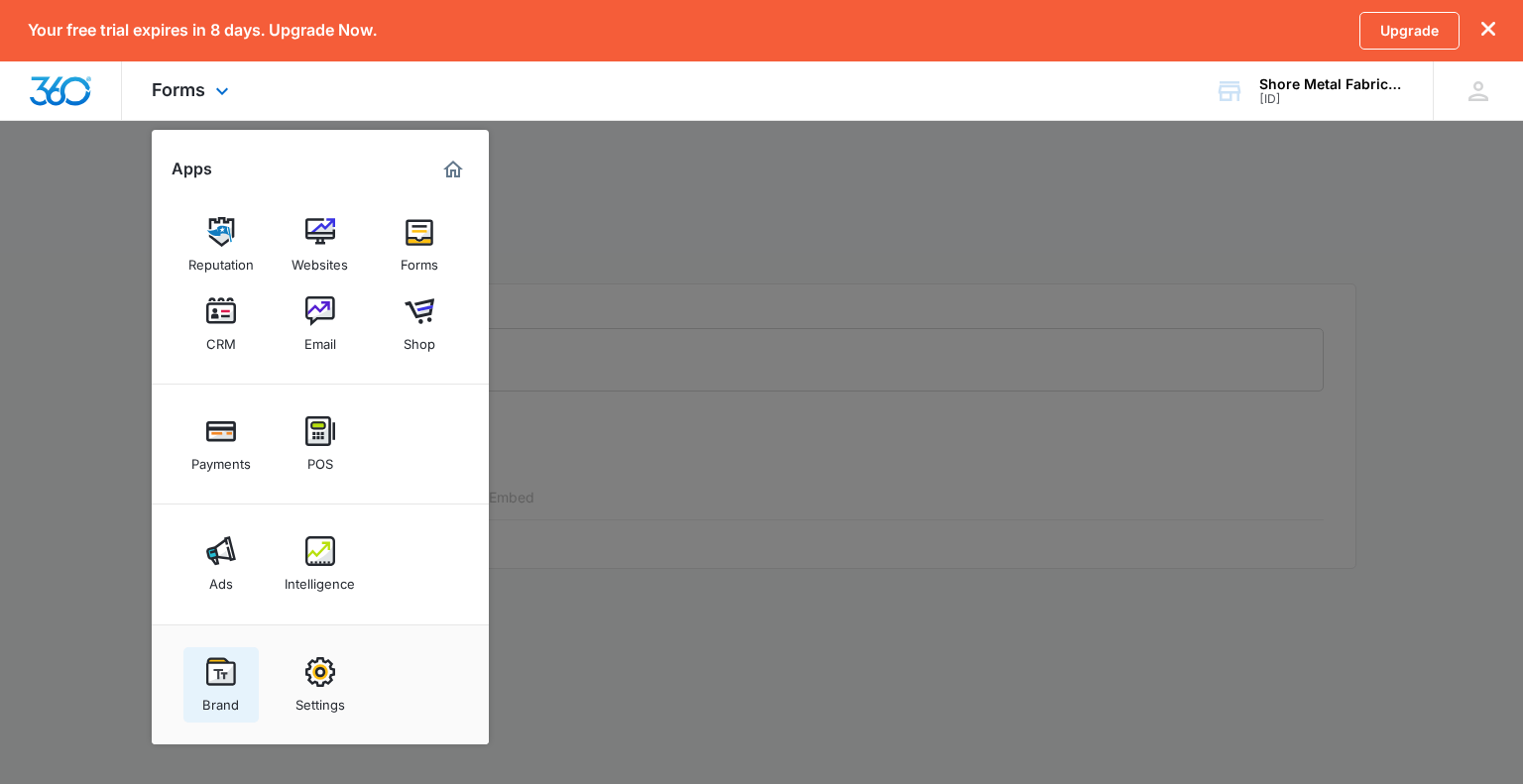click at bounding box center [221, 672] 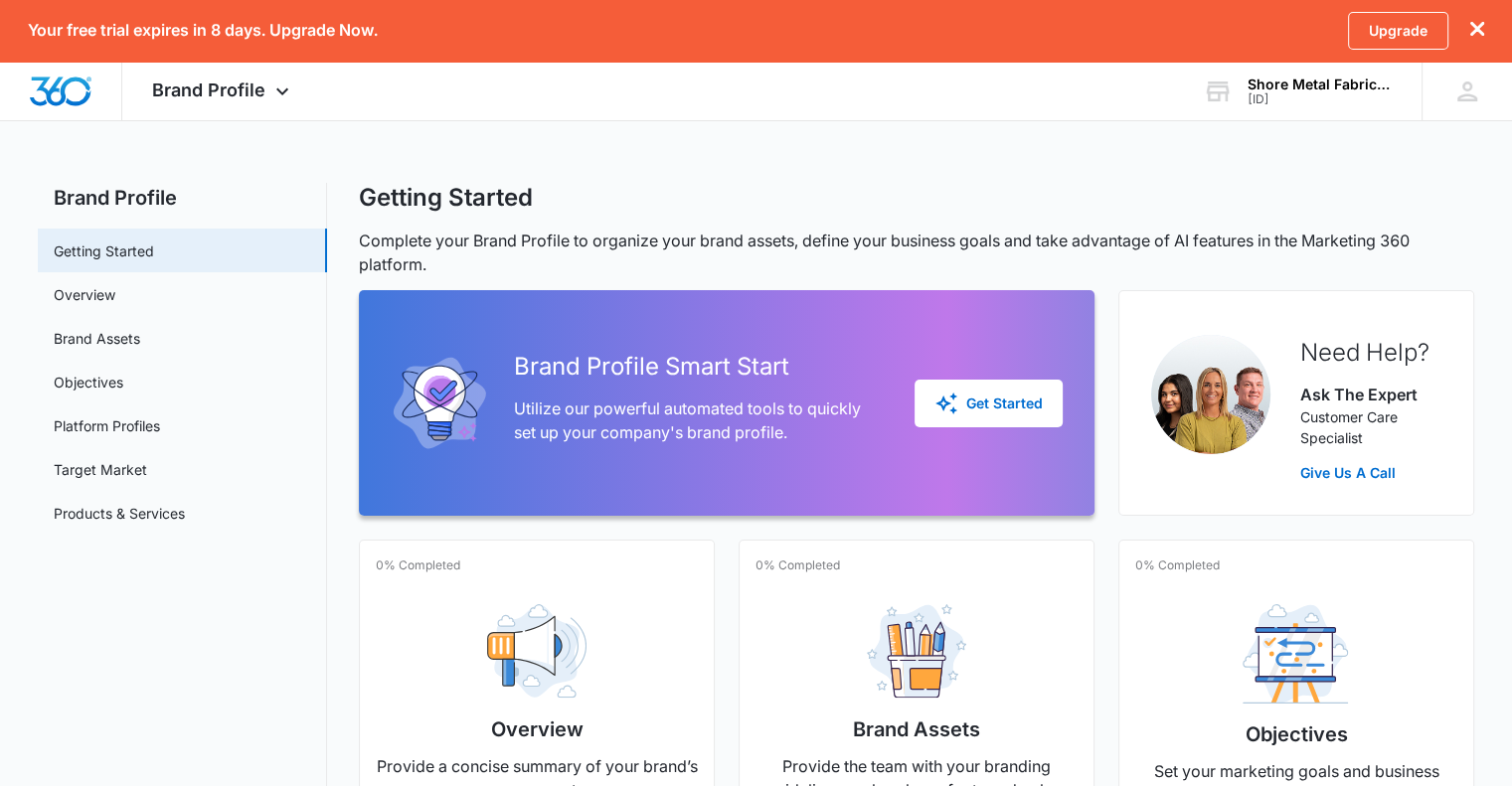 click on "0% Completed Overview Provide a concise summary of your brand’s core aspects Manage 0% Completed Brand Assets Provide the team with your branding guidelines such as logo, fonts and colors Manage 0% Completed Objectives Set your marketing goals and business objectives Manage 33% Completed Platform Profiles Add your social media profiles and other digital platforms Manage Platform Profiles last updated [DATE] by [FIRST] [LAST] 0% Completed Target Market Define your brand’s target customer and main competitors Manage 0% Completed Products & Services Highlight the main products or services your brand offers Manage" at bounding box center [917, 929] 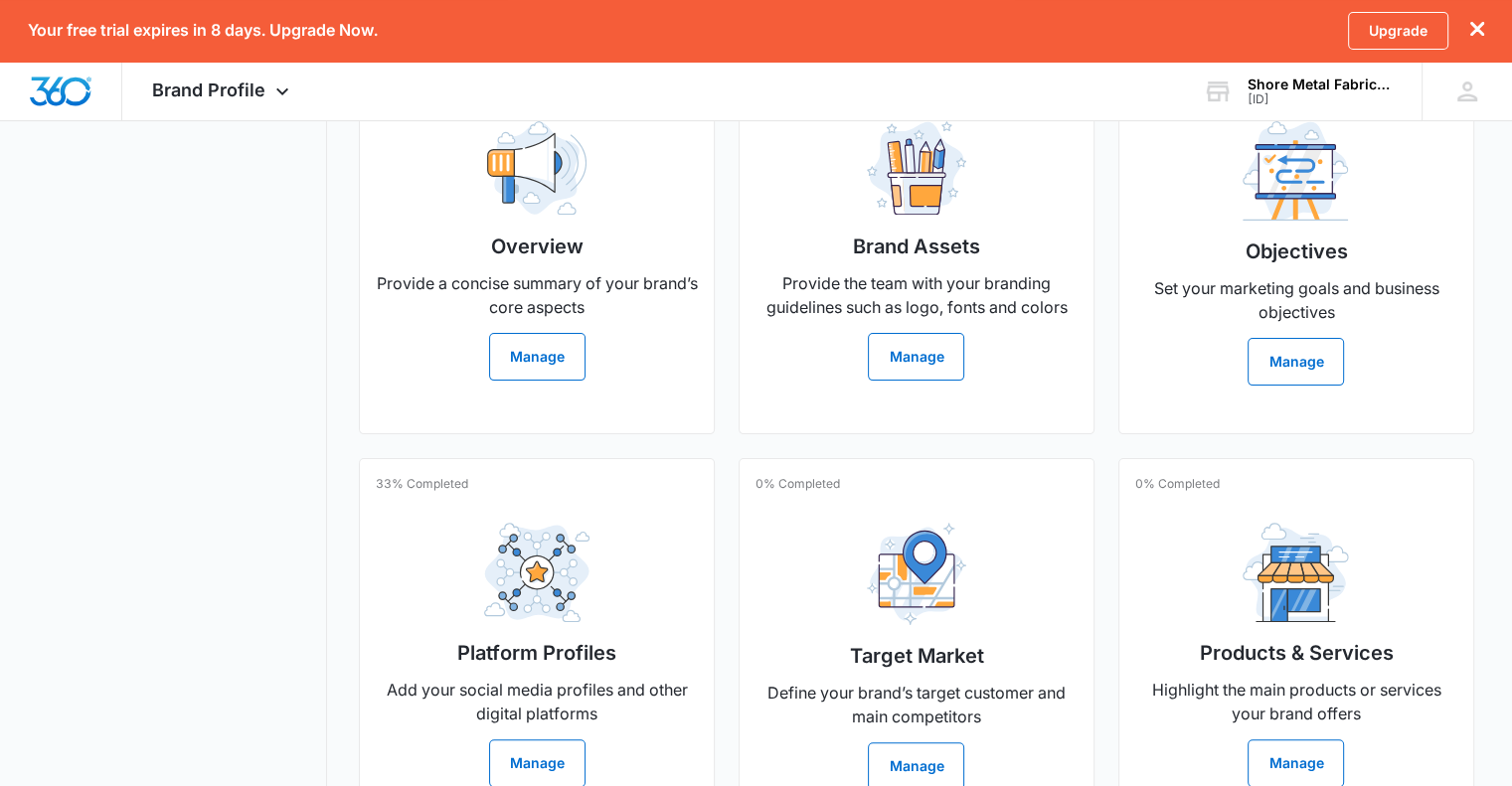 scroll, scrollTop: 590, scrollLeft: 0, axis: vertical 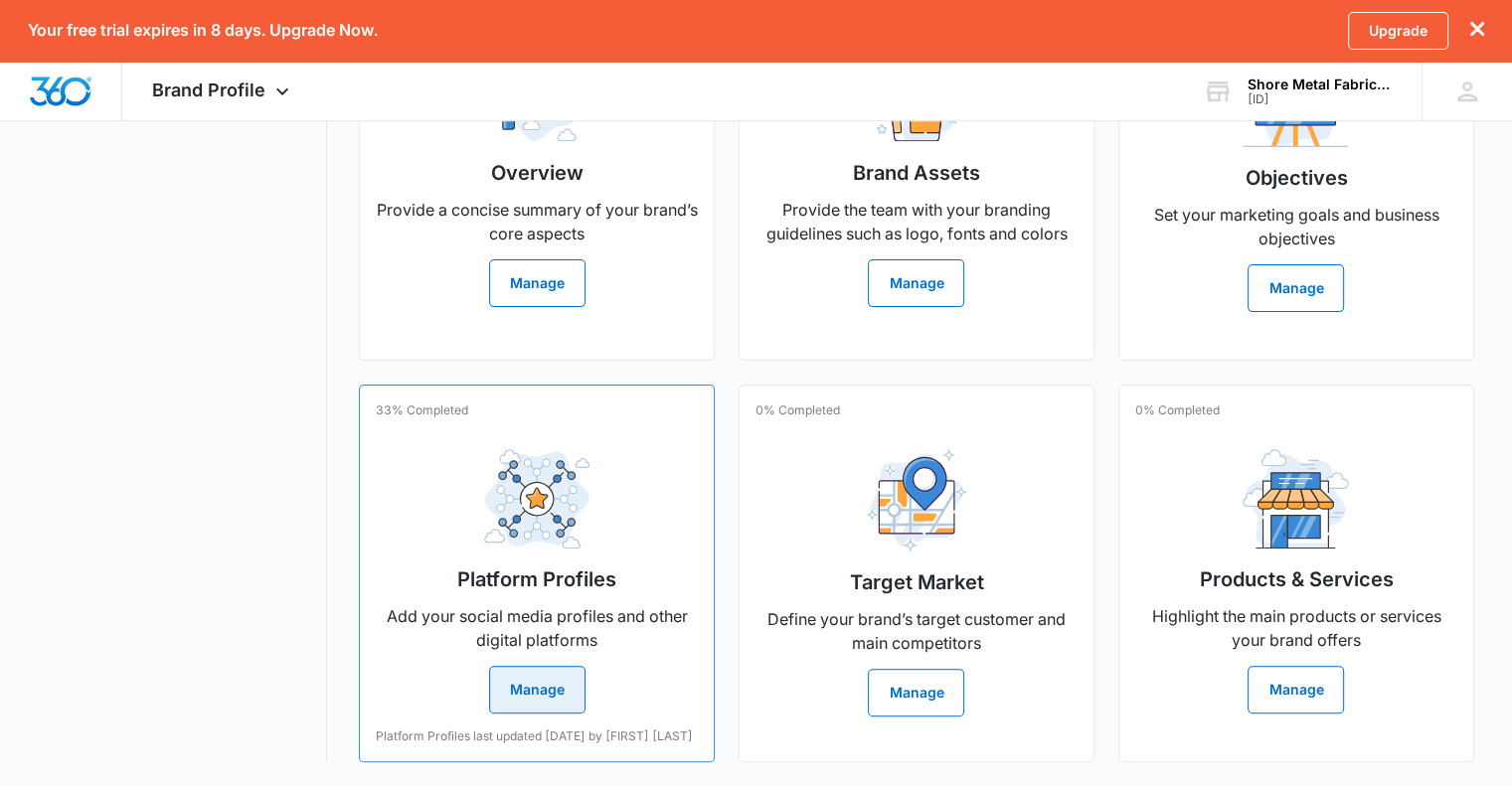 click on "Manage" at bounding box center [537, 690] 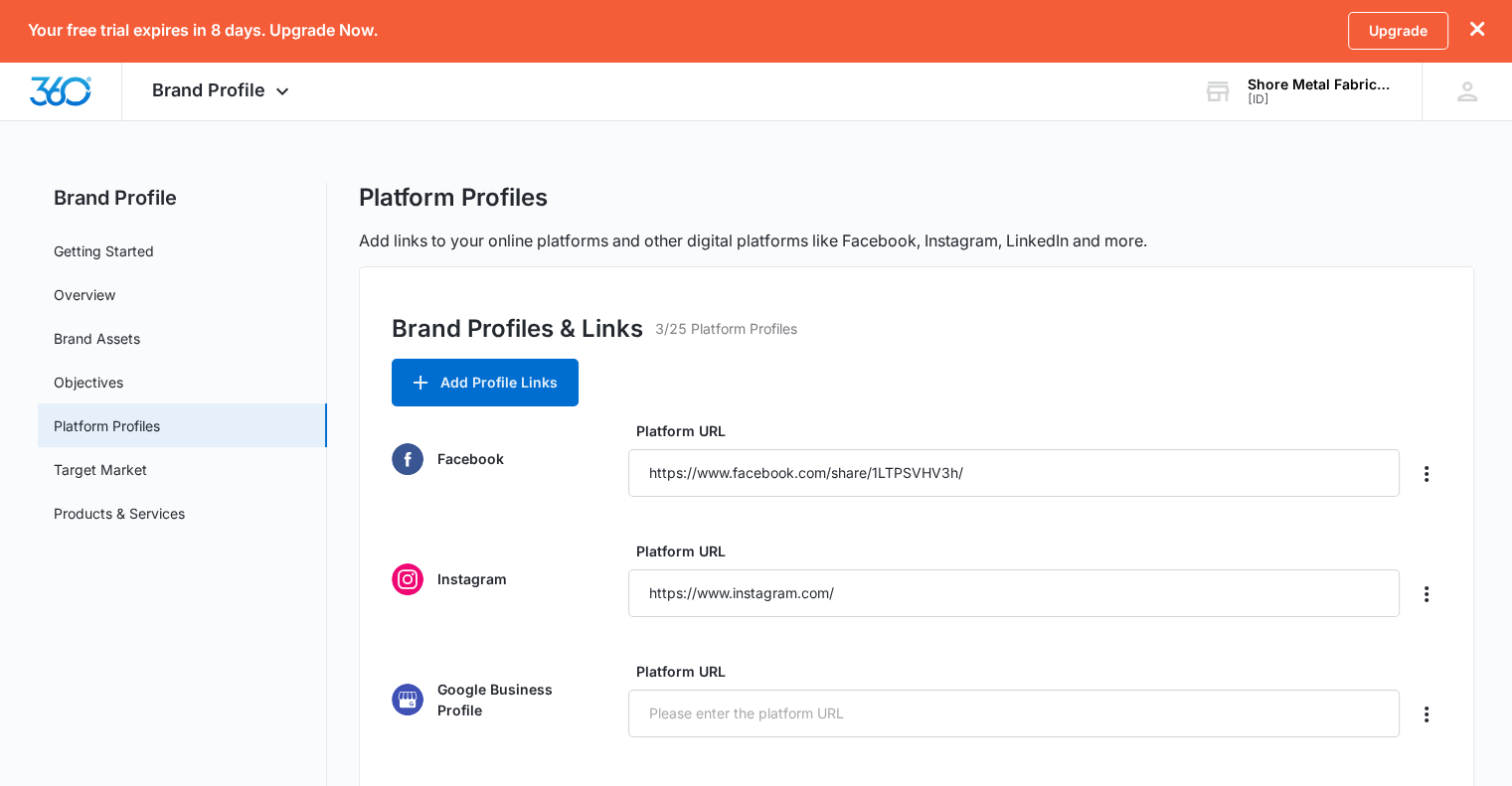 click on "Instagram Platform URL https://www.instagram.com/" at bounding box center (917, 578) 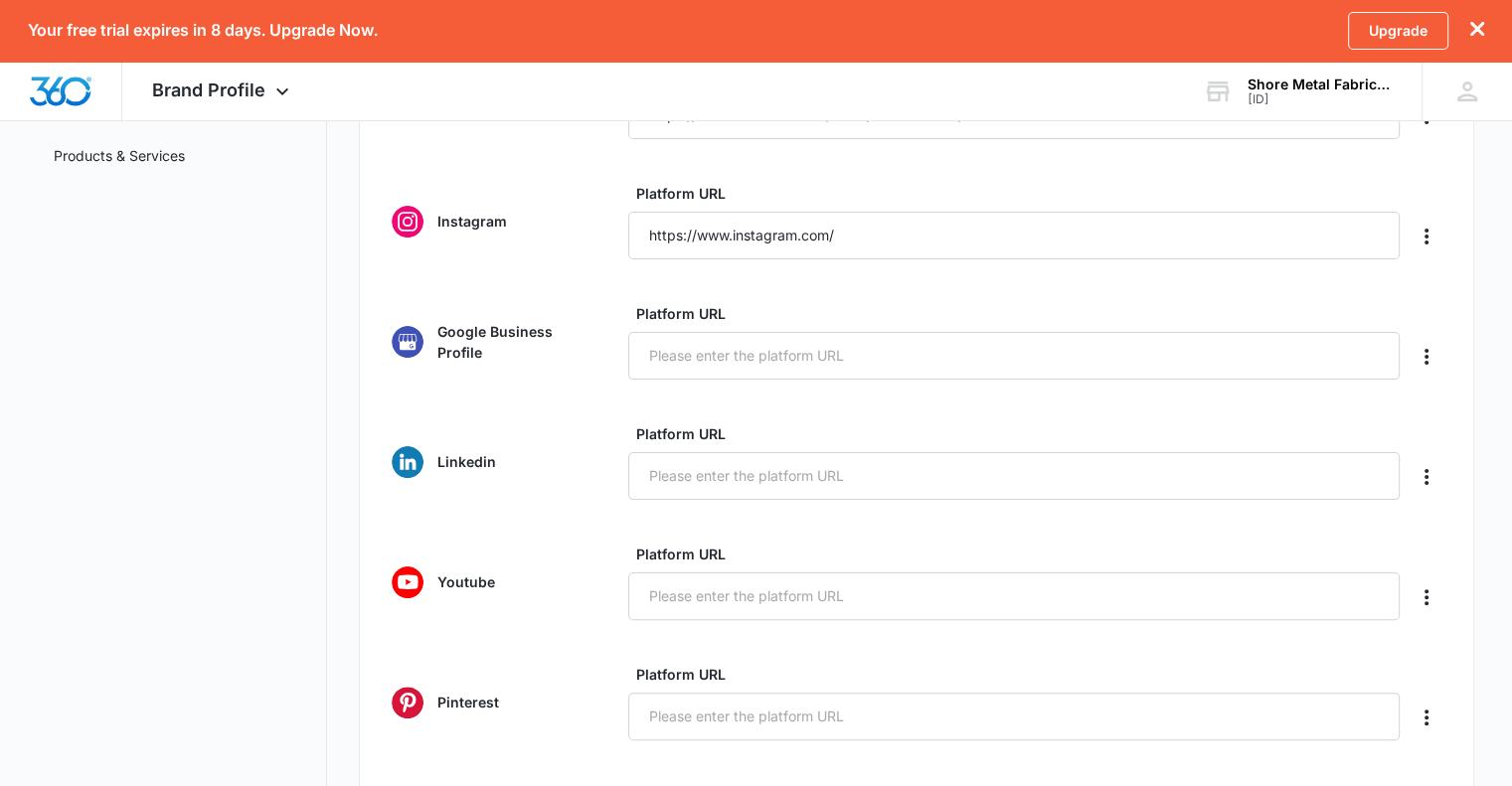 scroll, scrollTop: 397, scrollLeft: 0, axis: vertical 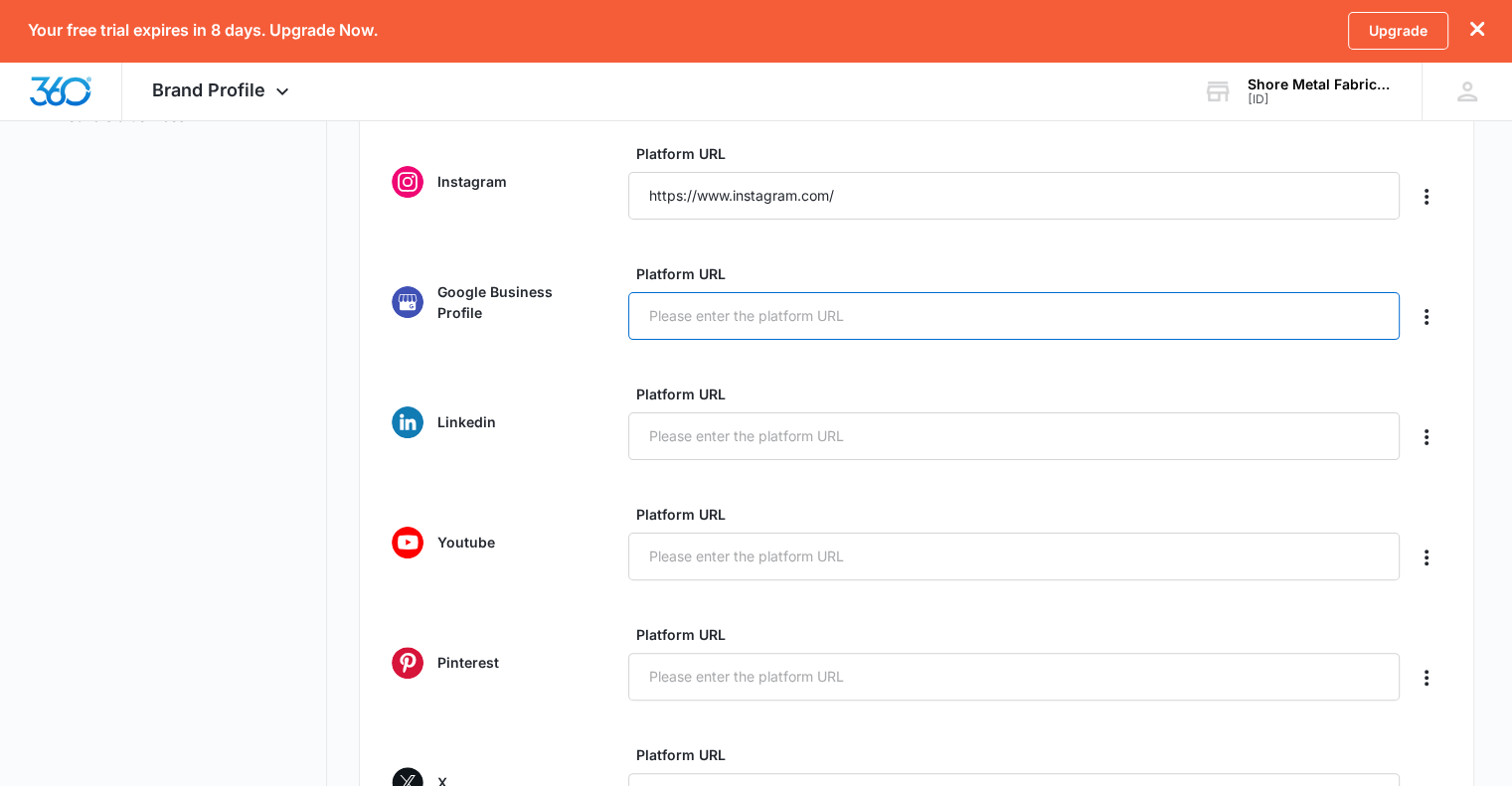 click on "Platform URL" at bounding box center (1014, 316) 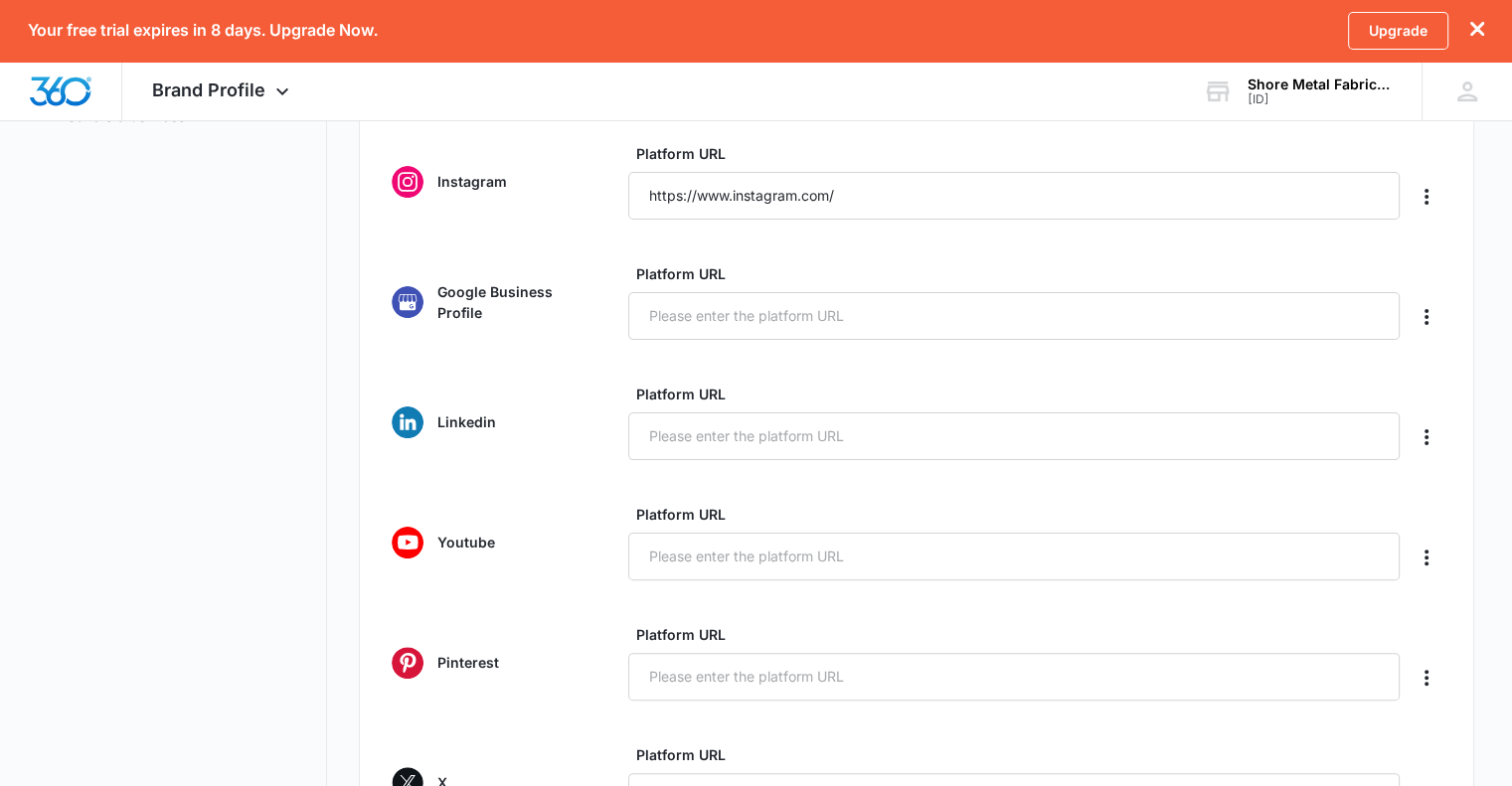 click on "Google Business Profile" at bounding box center [514, 302] 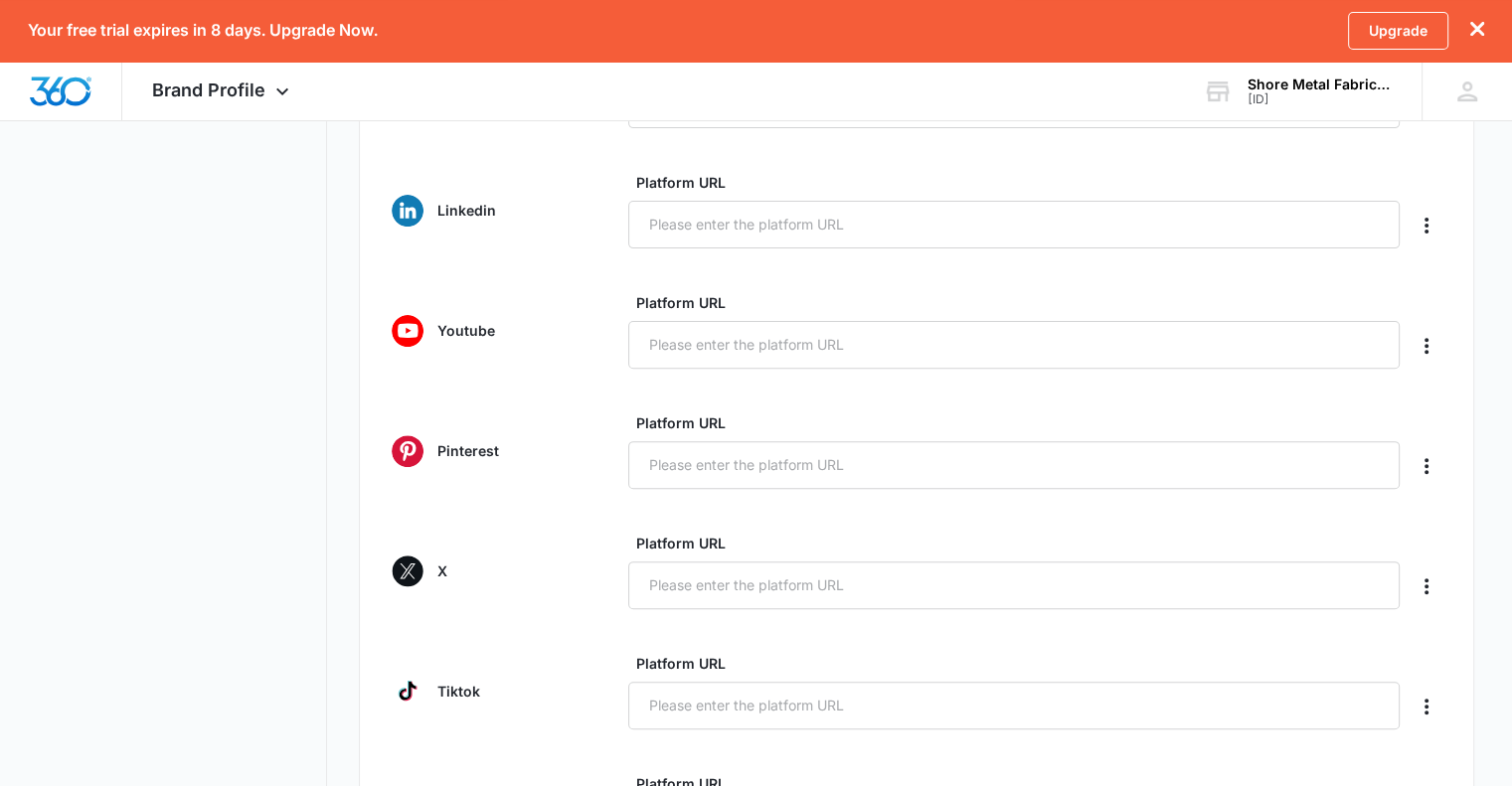 scroll, scrollTop: 839, scrollLeft: 0, axis: vertical 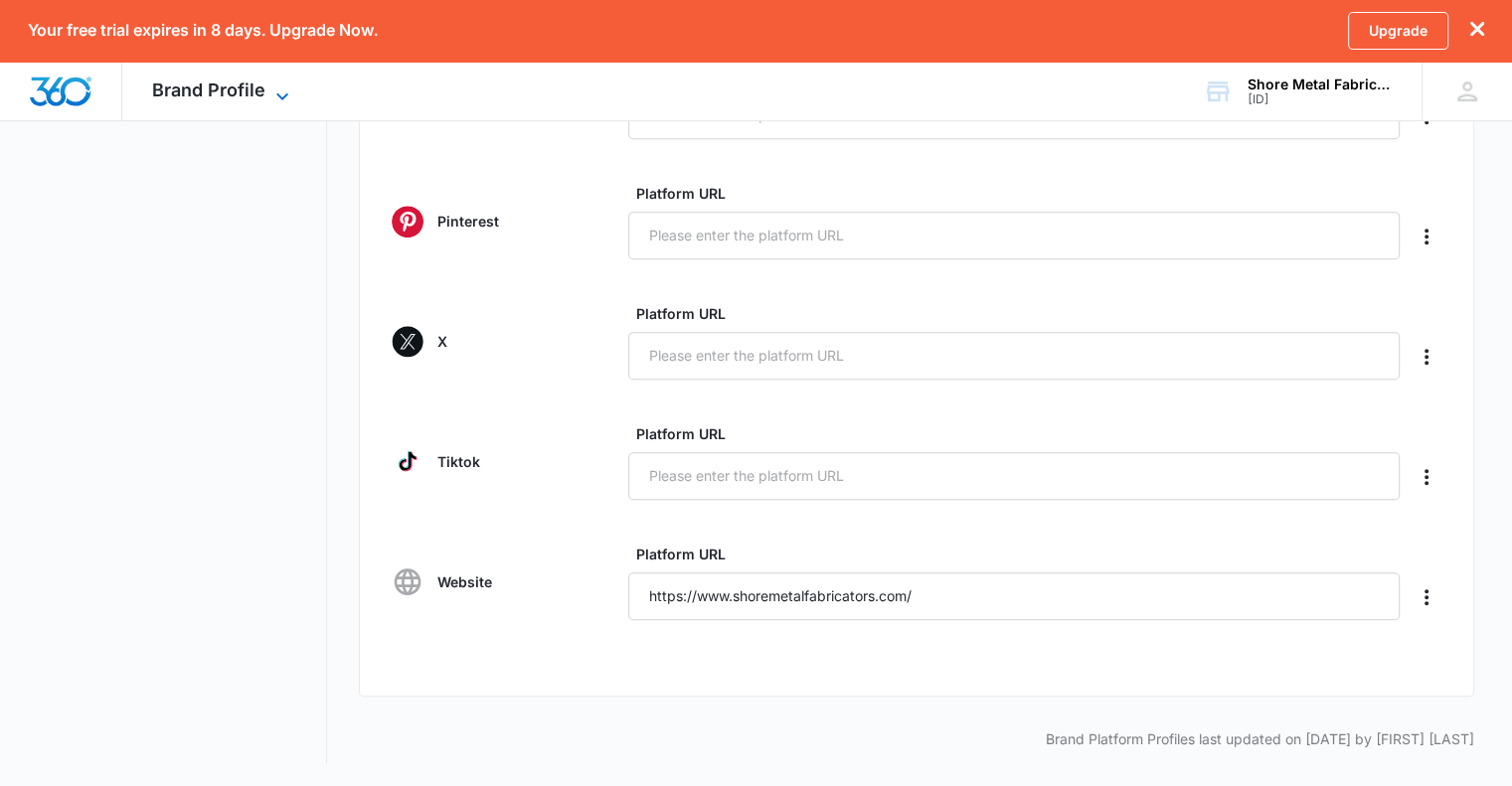 click 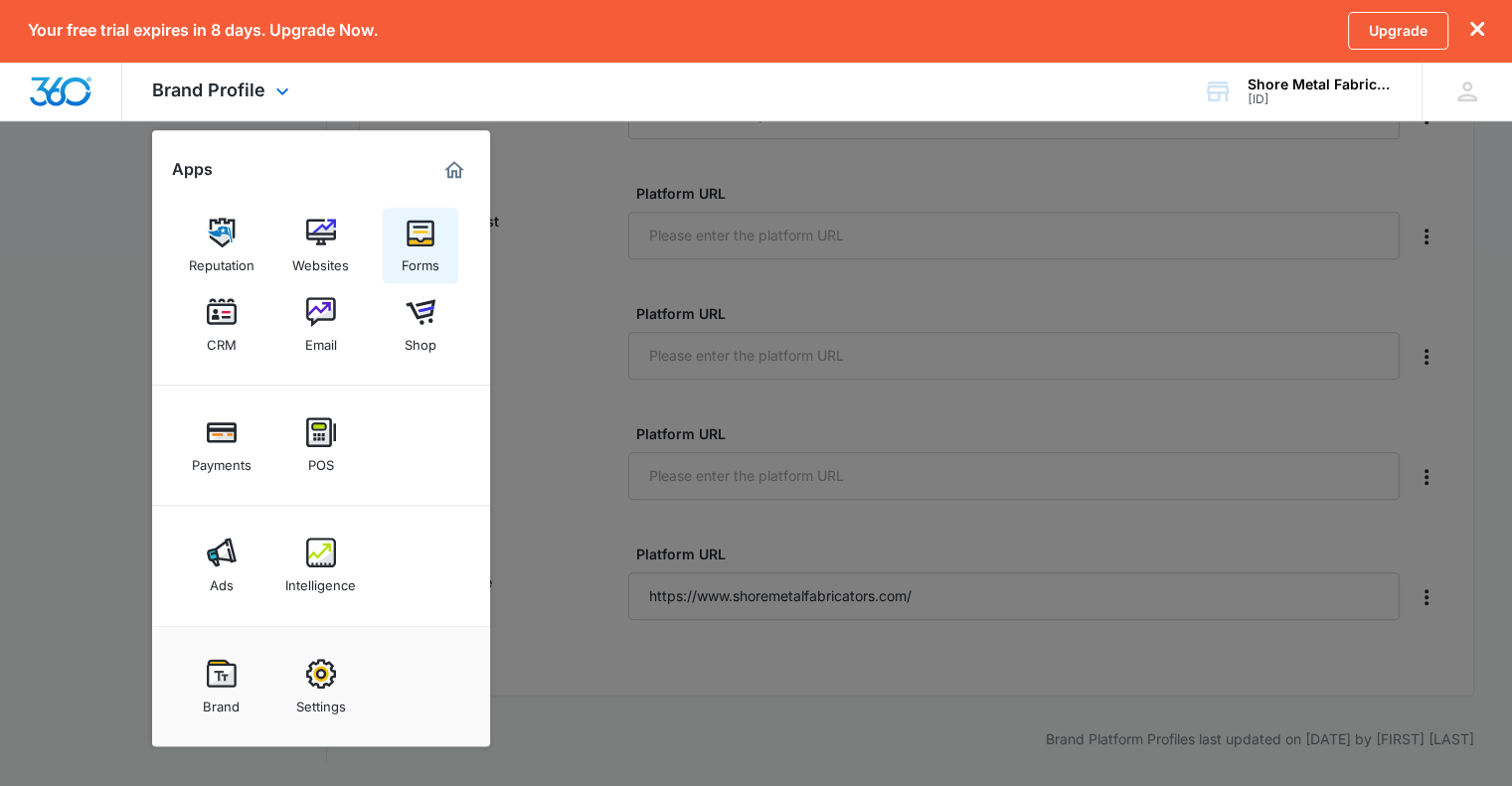 click at bounding box center (420, 233) 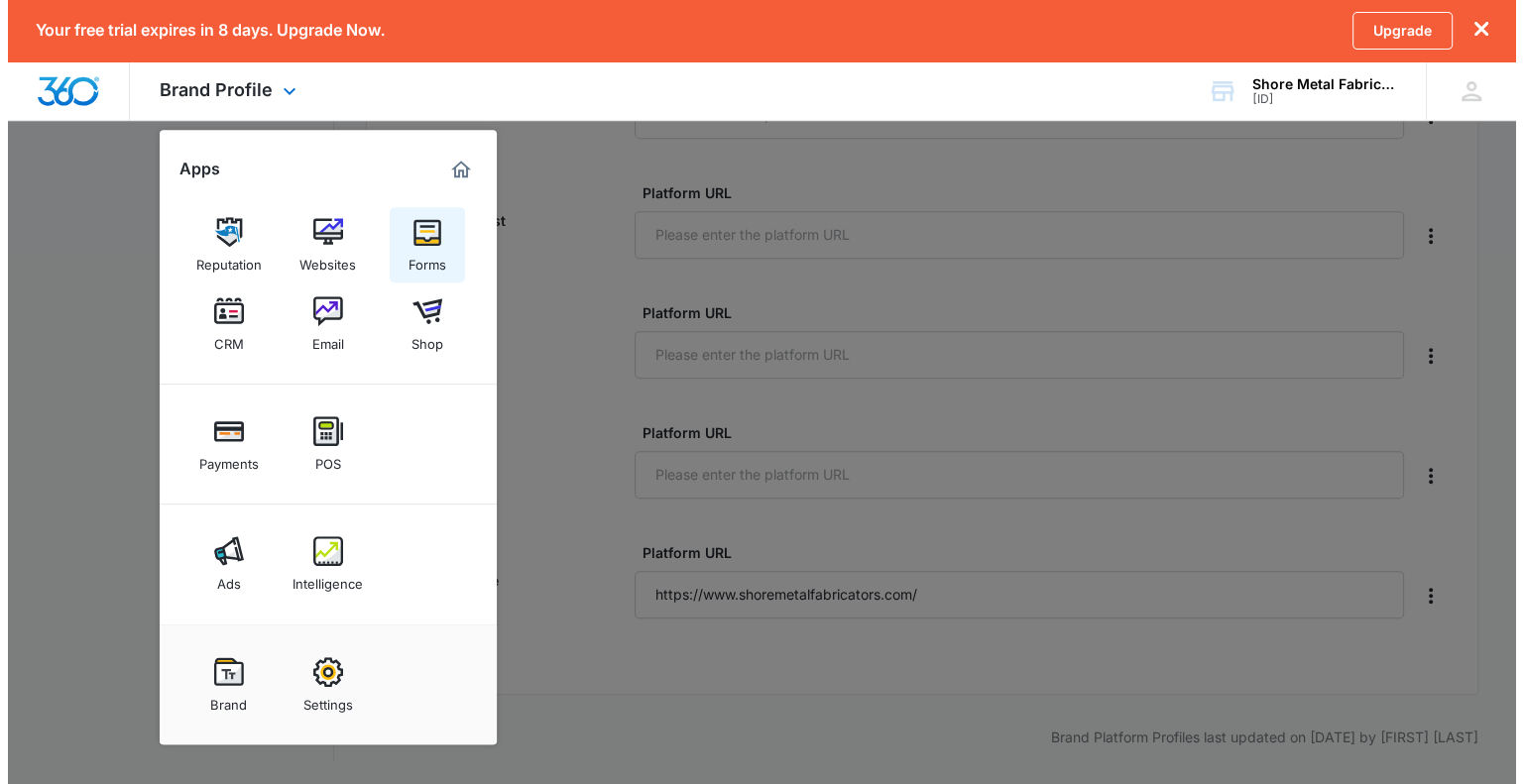scroll, scrollTop: 0, scrollLeft: 0, axis: both 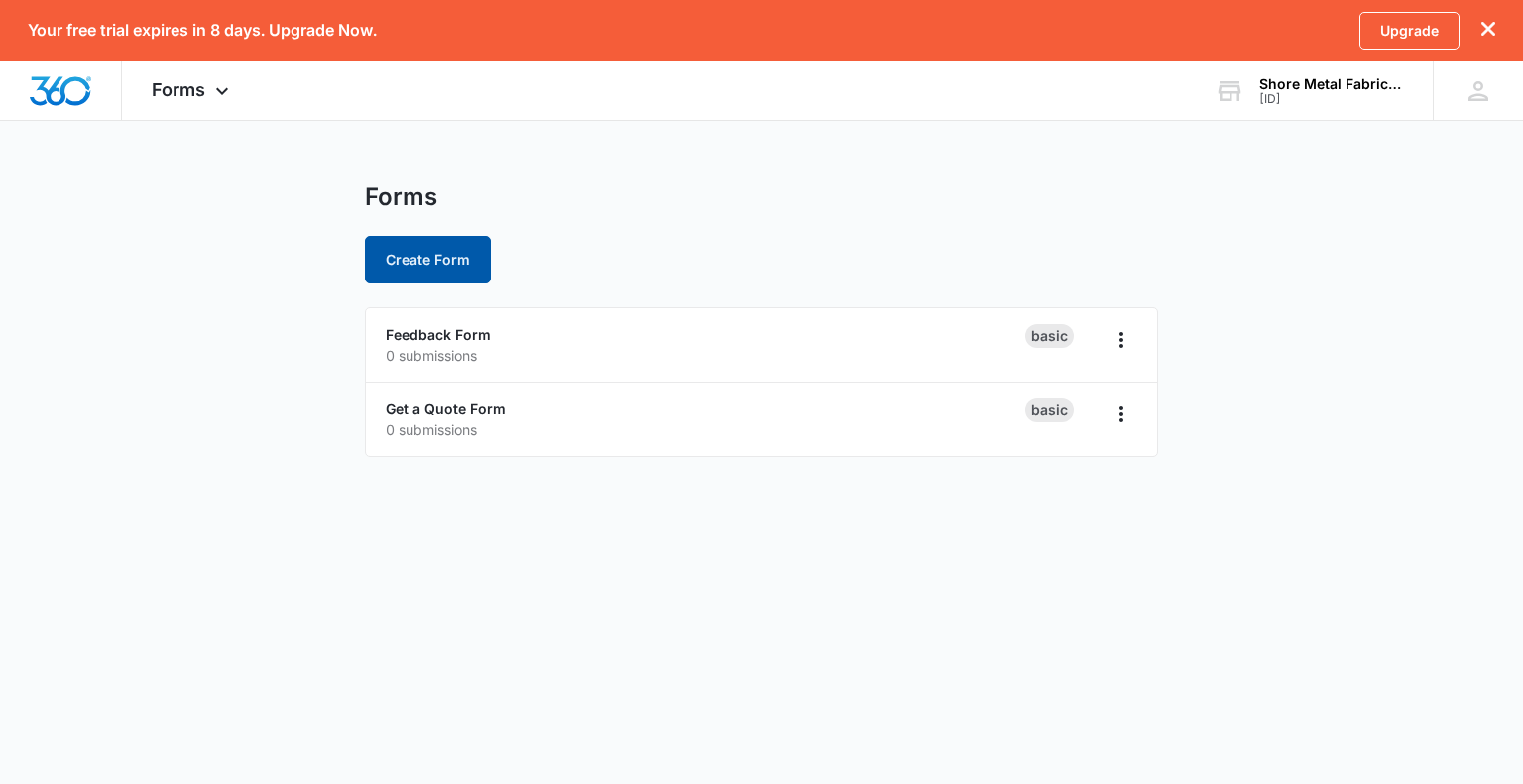 click on "Create Form" at bounding box center [427, 260] 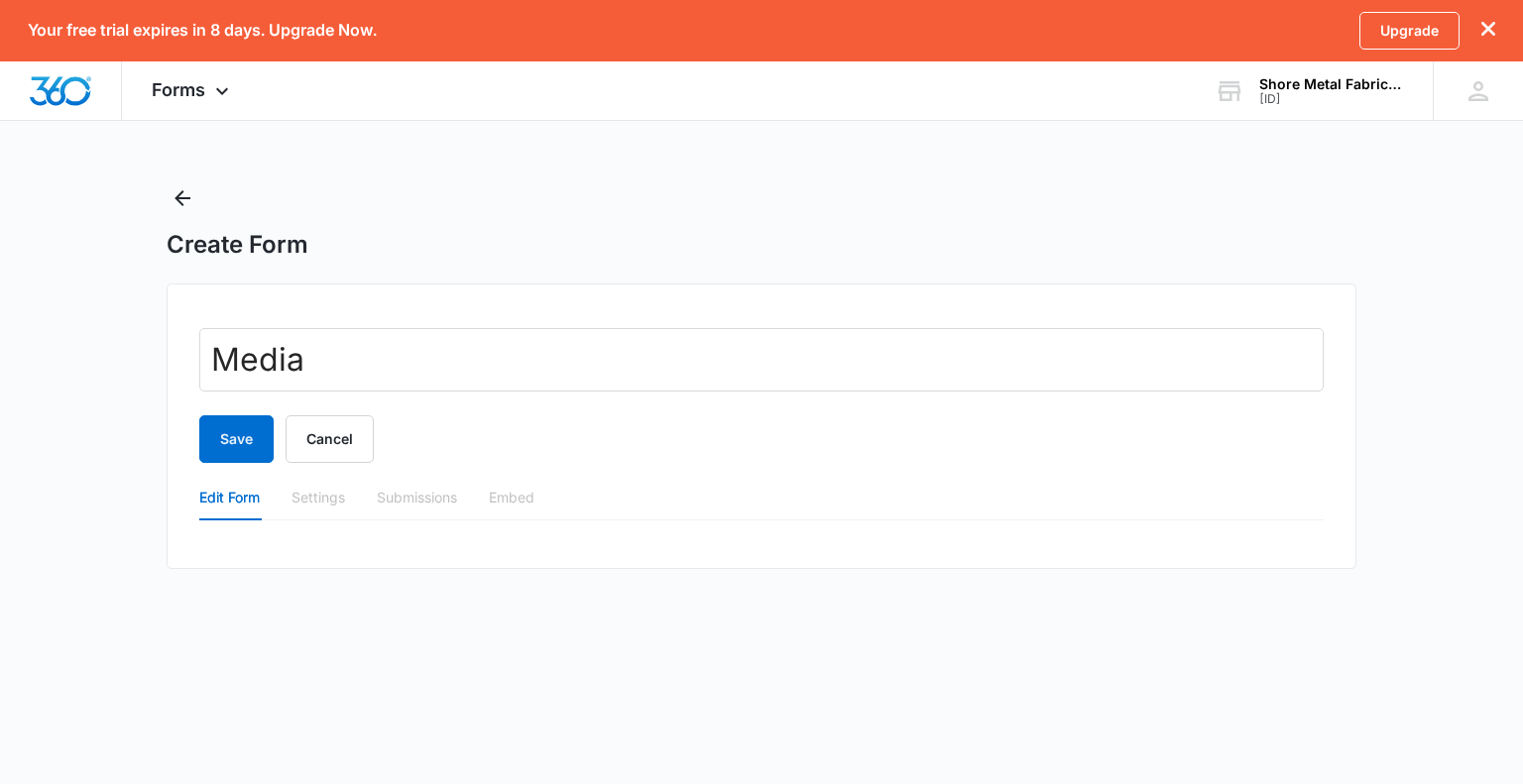 type on "Media" 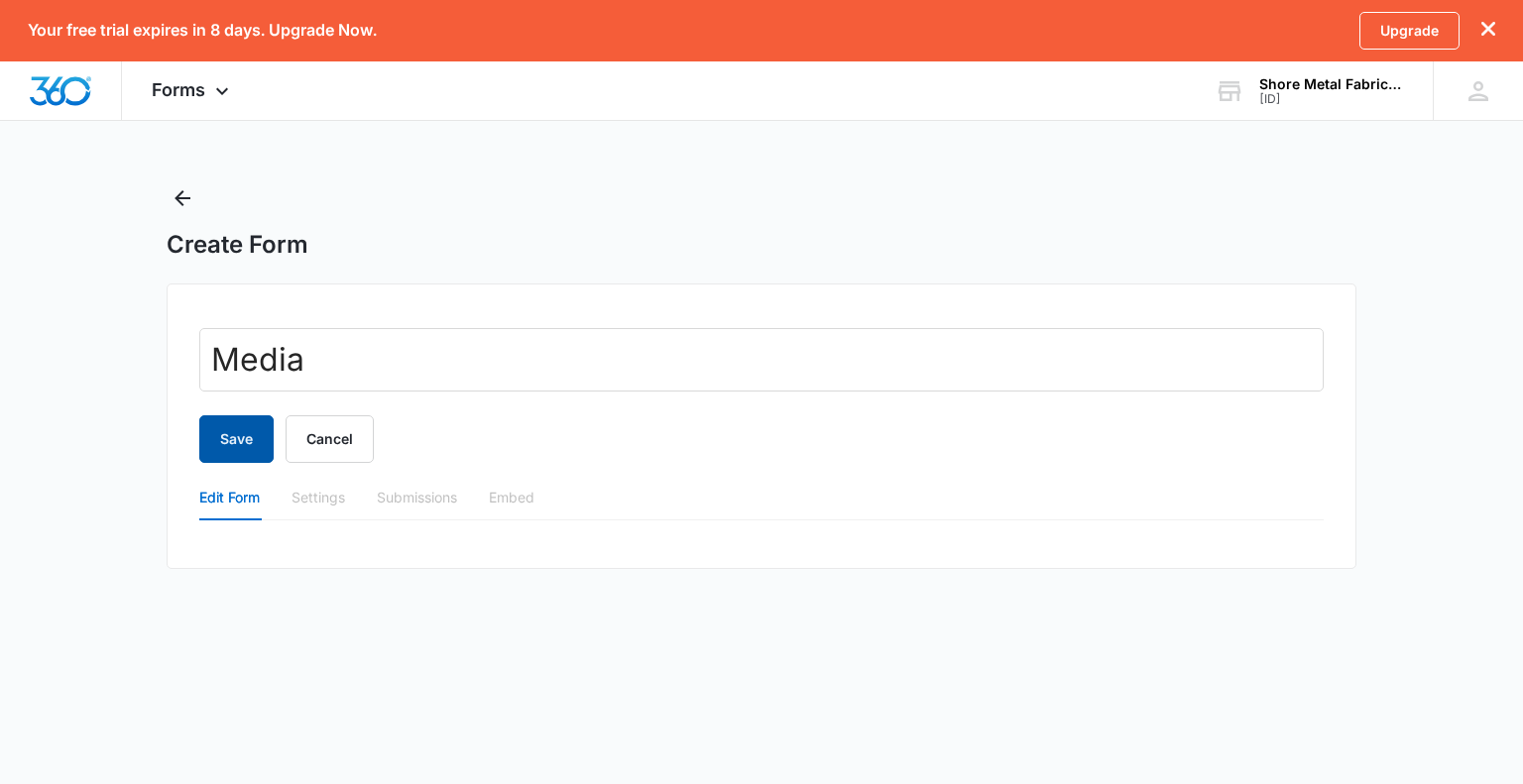 click on "Save" at bounding box center [236, 439] 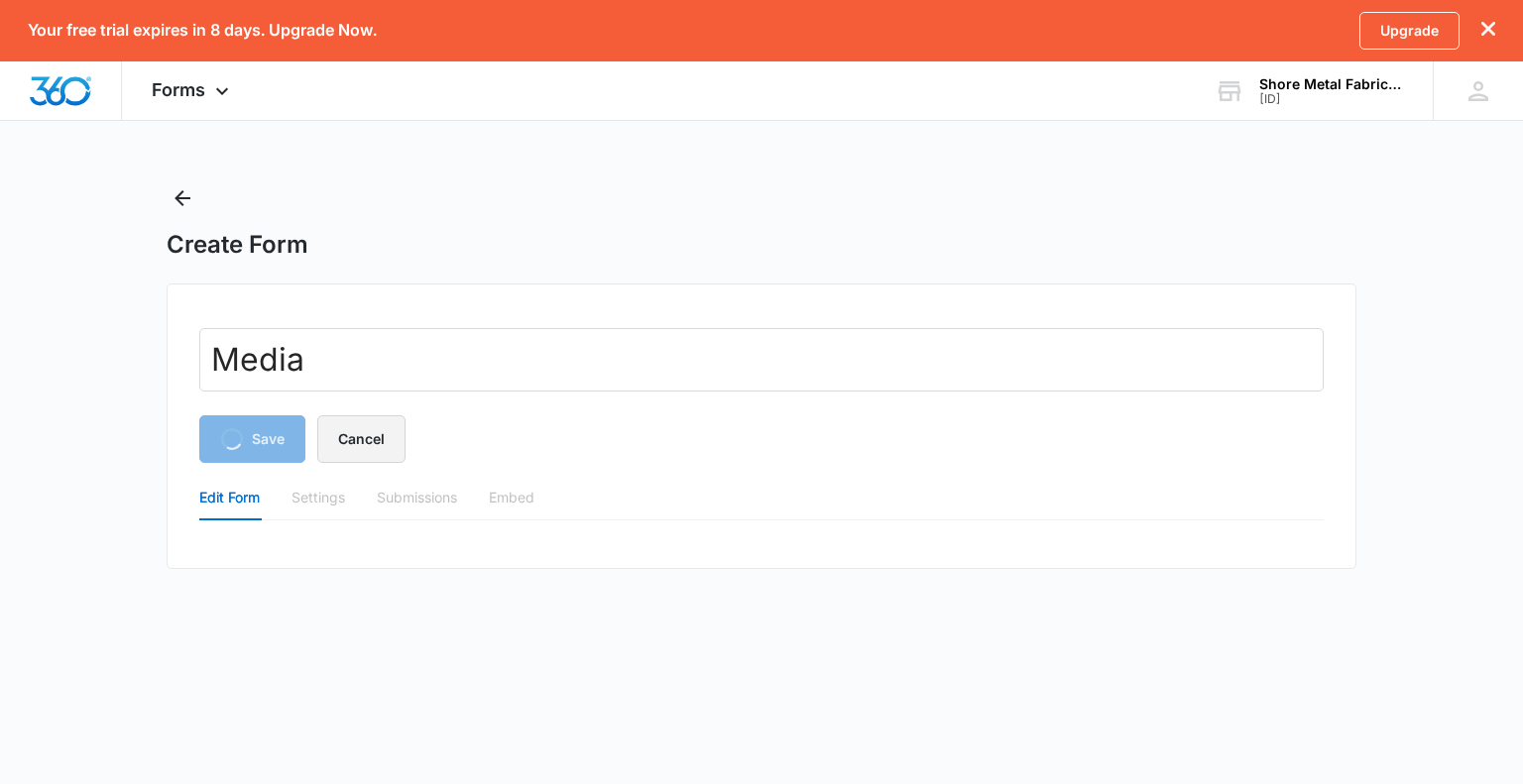 click on "Cancel" at bounding box center [361, 439] 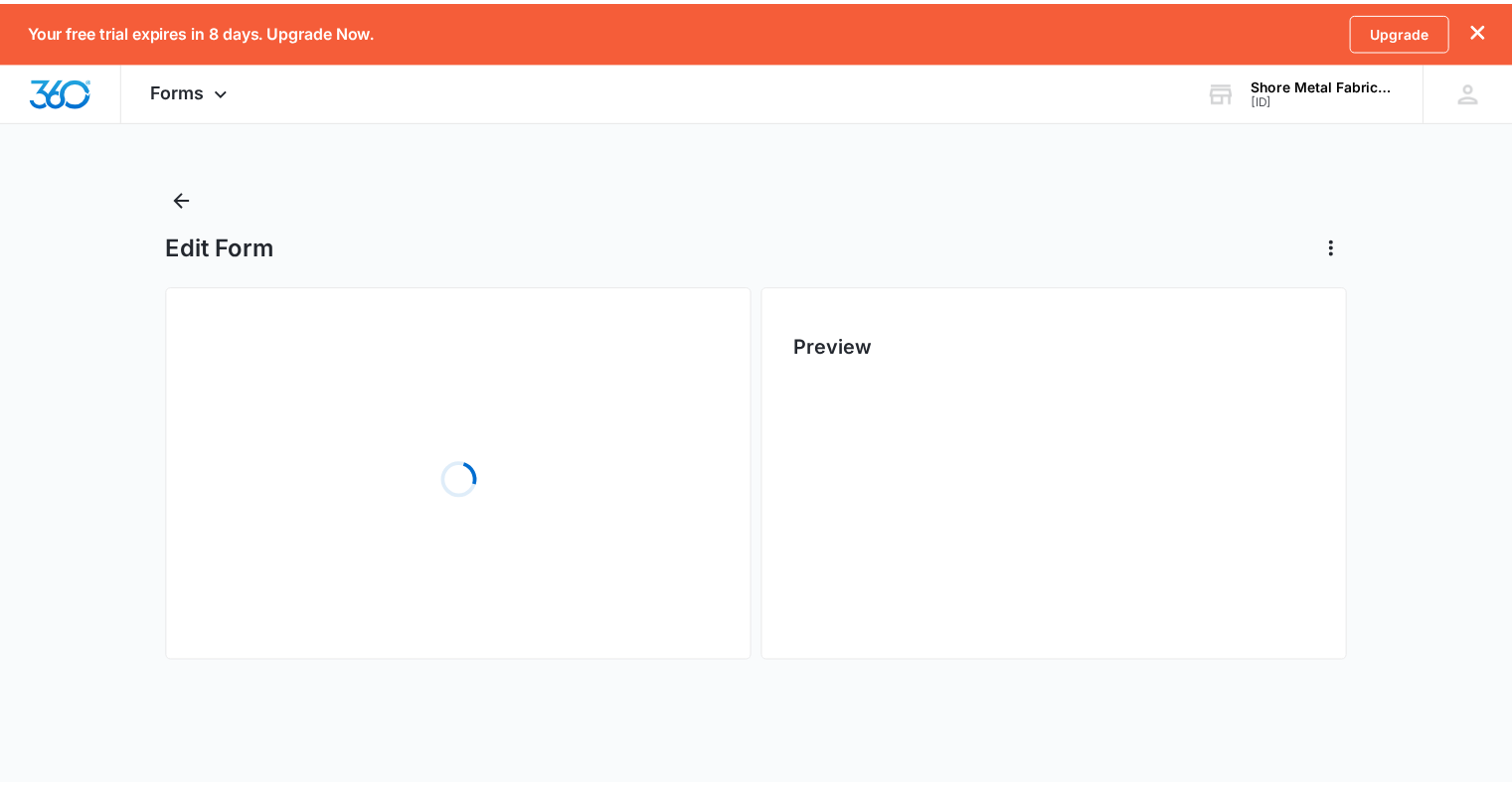 scroll, scrollTop: 0, scrollLeft: 0, axis: both 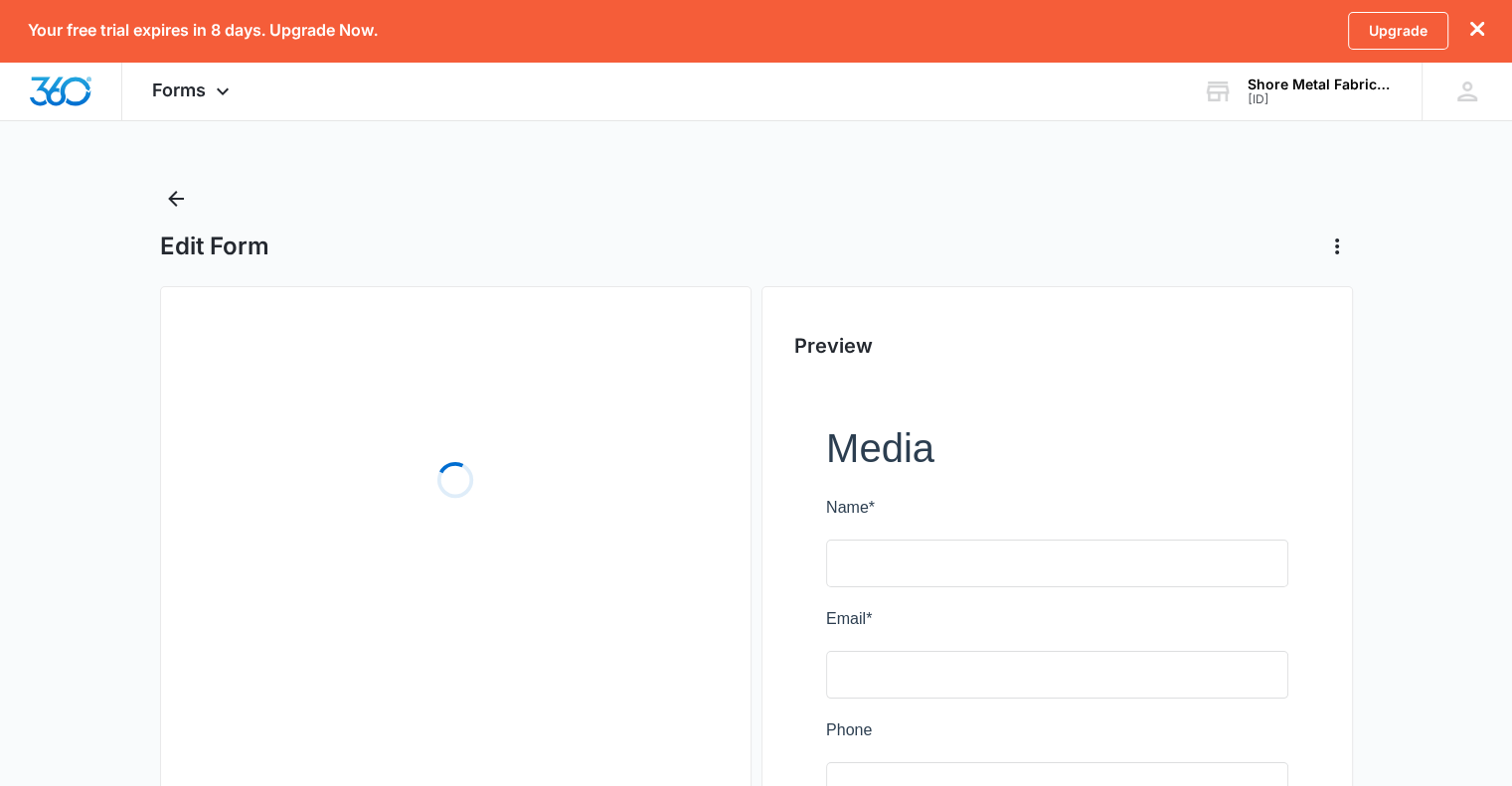click on "Edit Form" at bounding box center [756, 246] 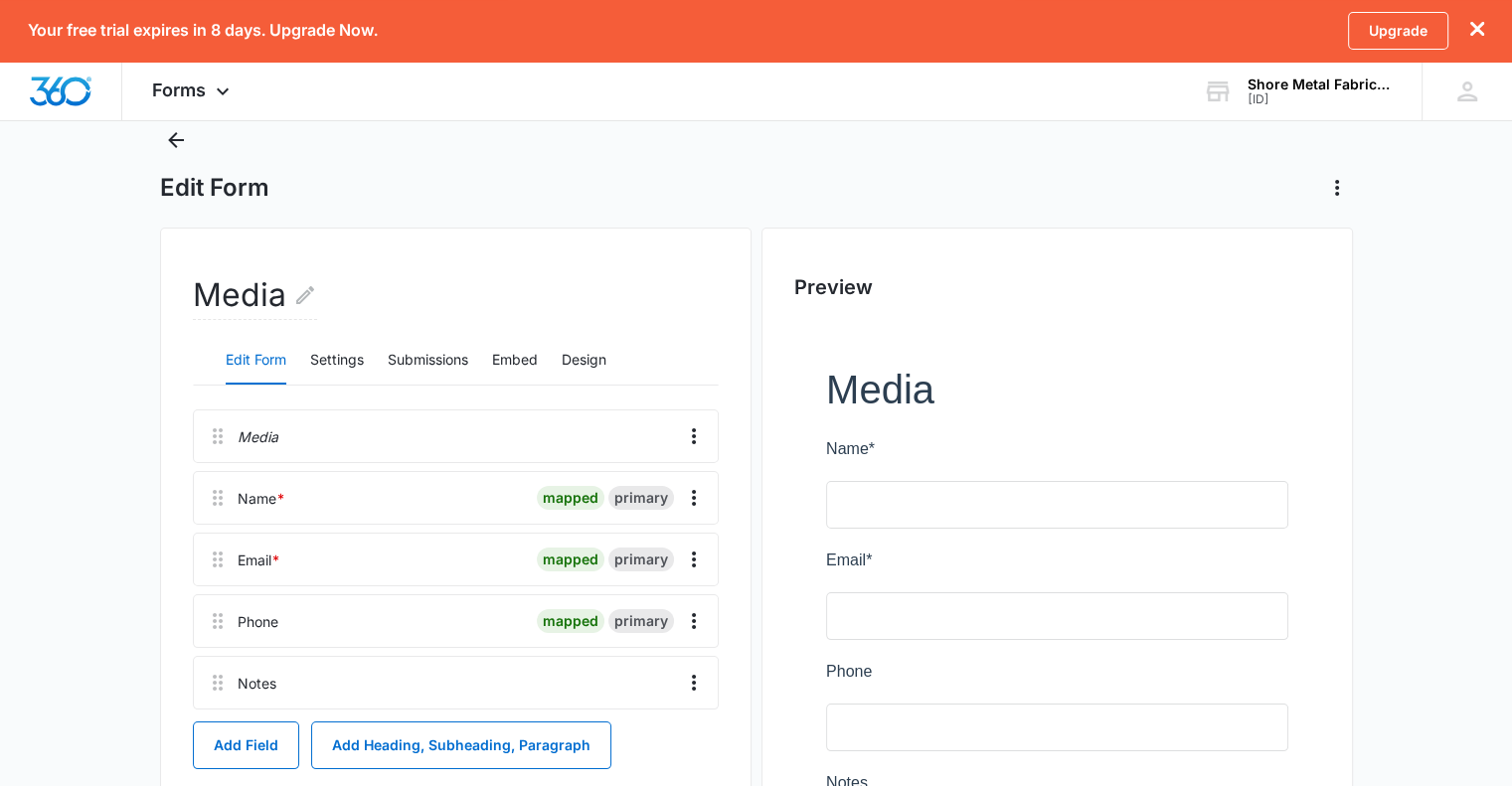 scroll, scrollTop: 0, scrollLeft: 0, axis: both 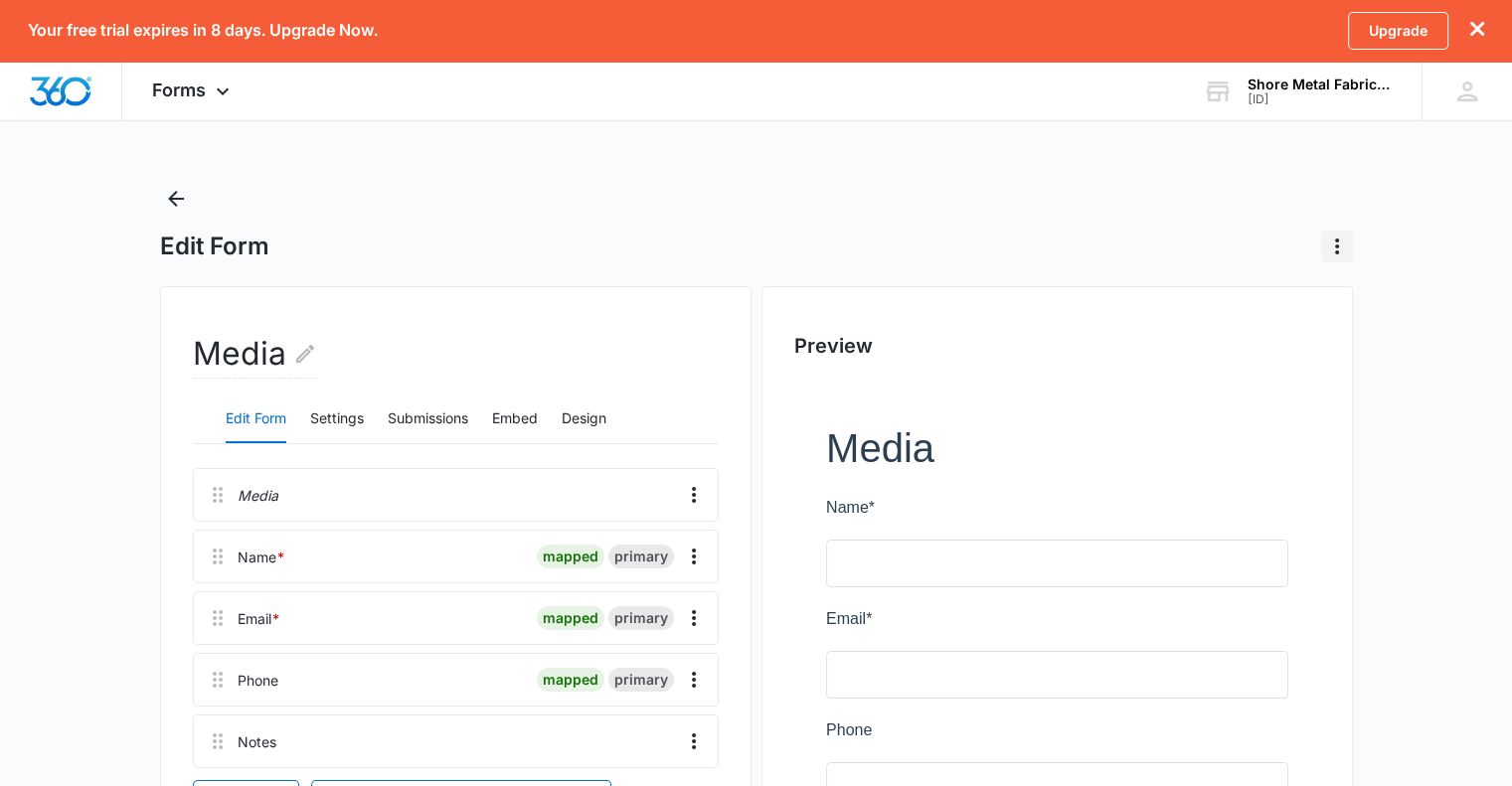 click 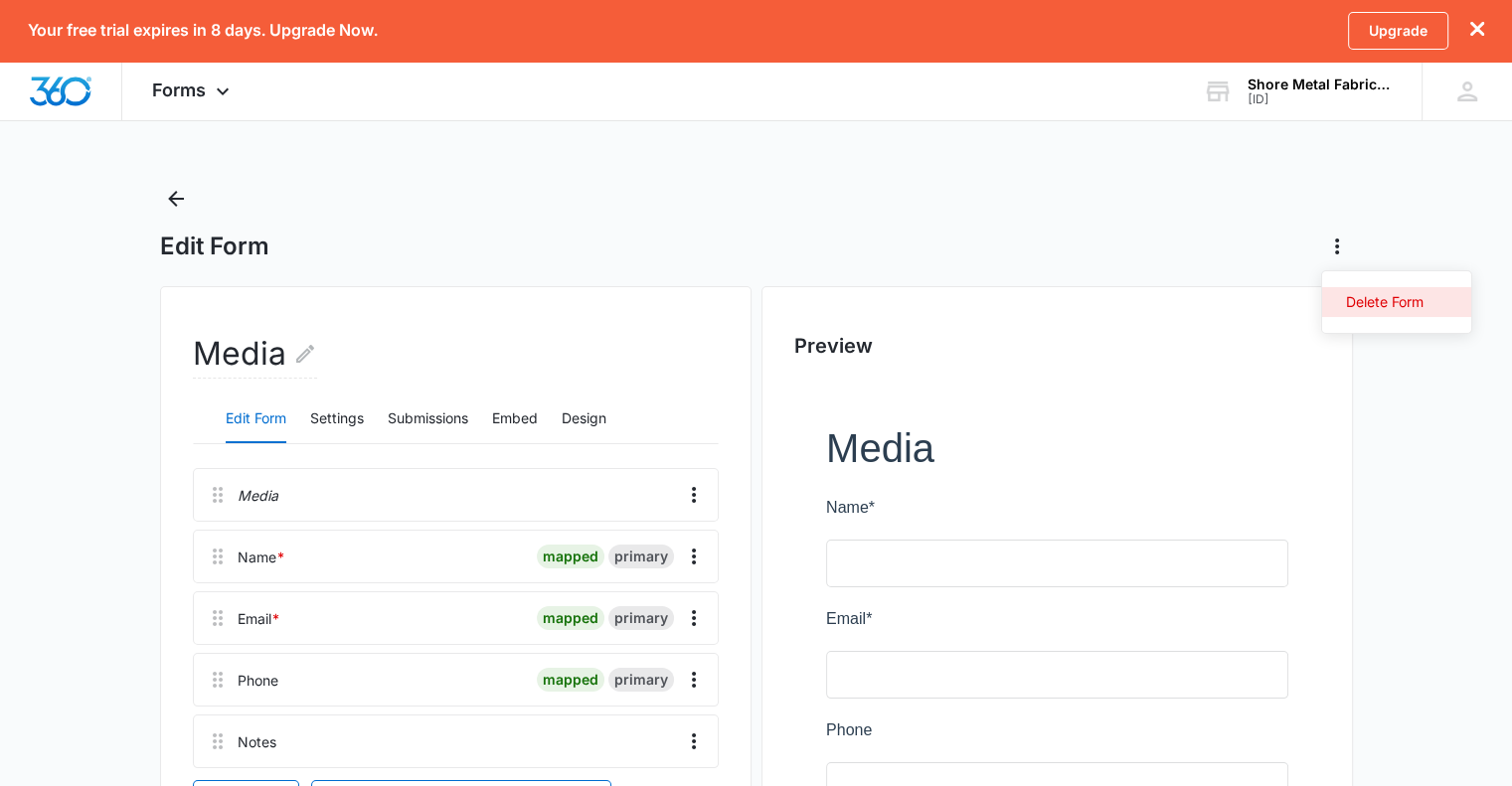click on "Delete Form" at bounding box center [1397, 302] 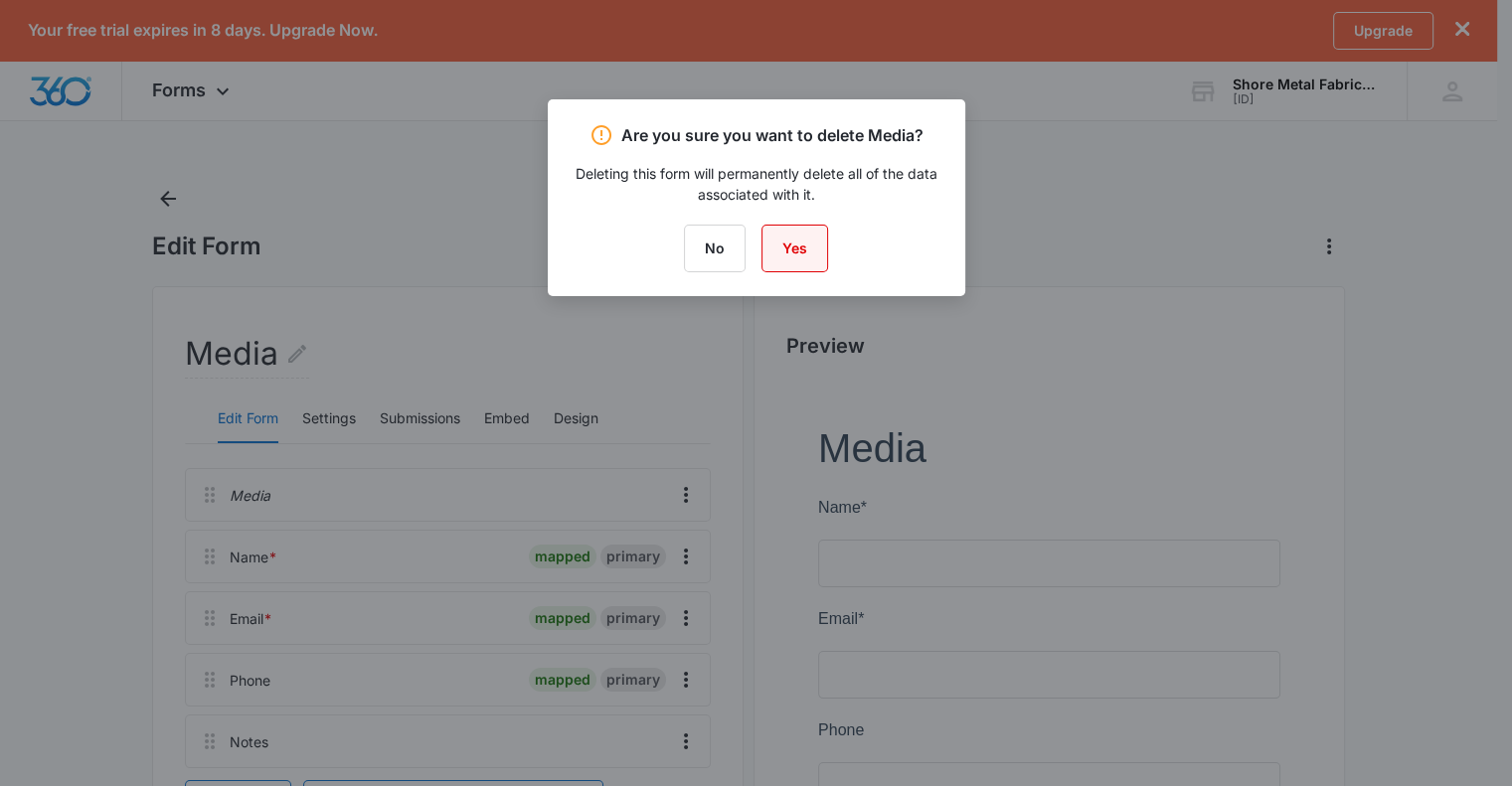 click on "Yes" at bounding box center (794, 248) 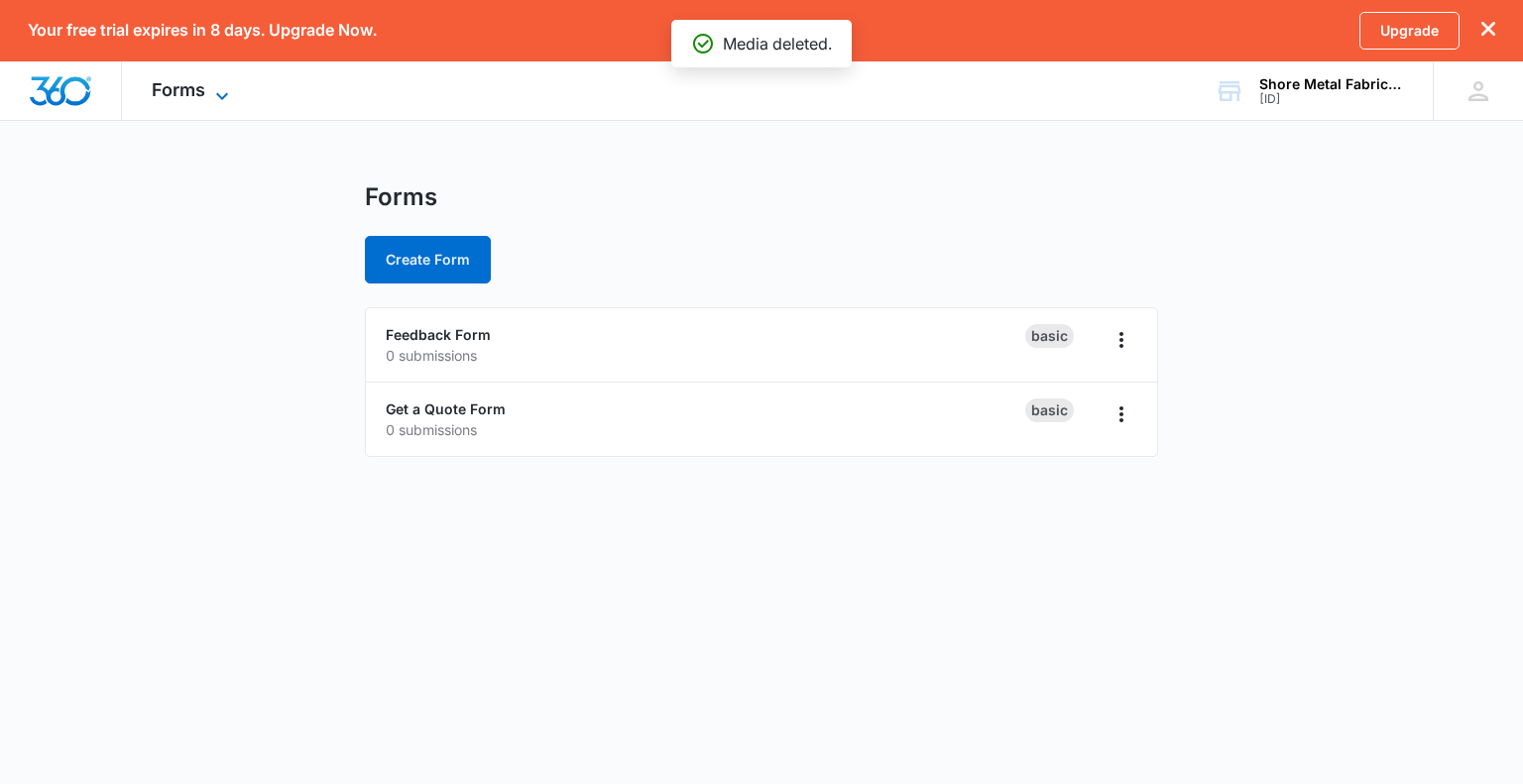 click on "Forms" at bounding box center (178, 89) 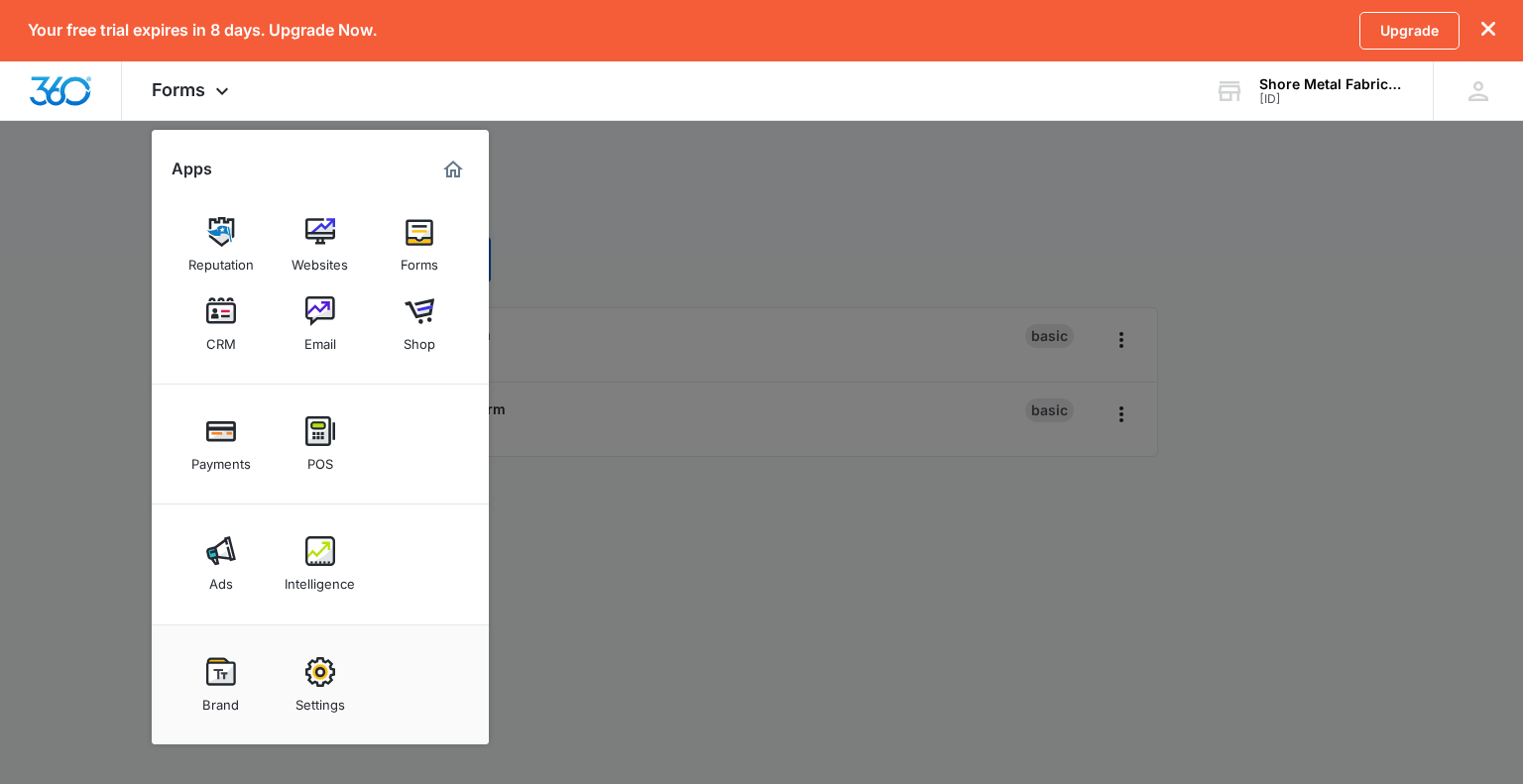 click at bounding box center (762, 392) 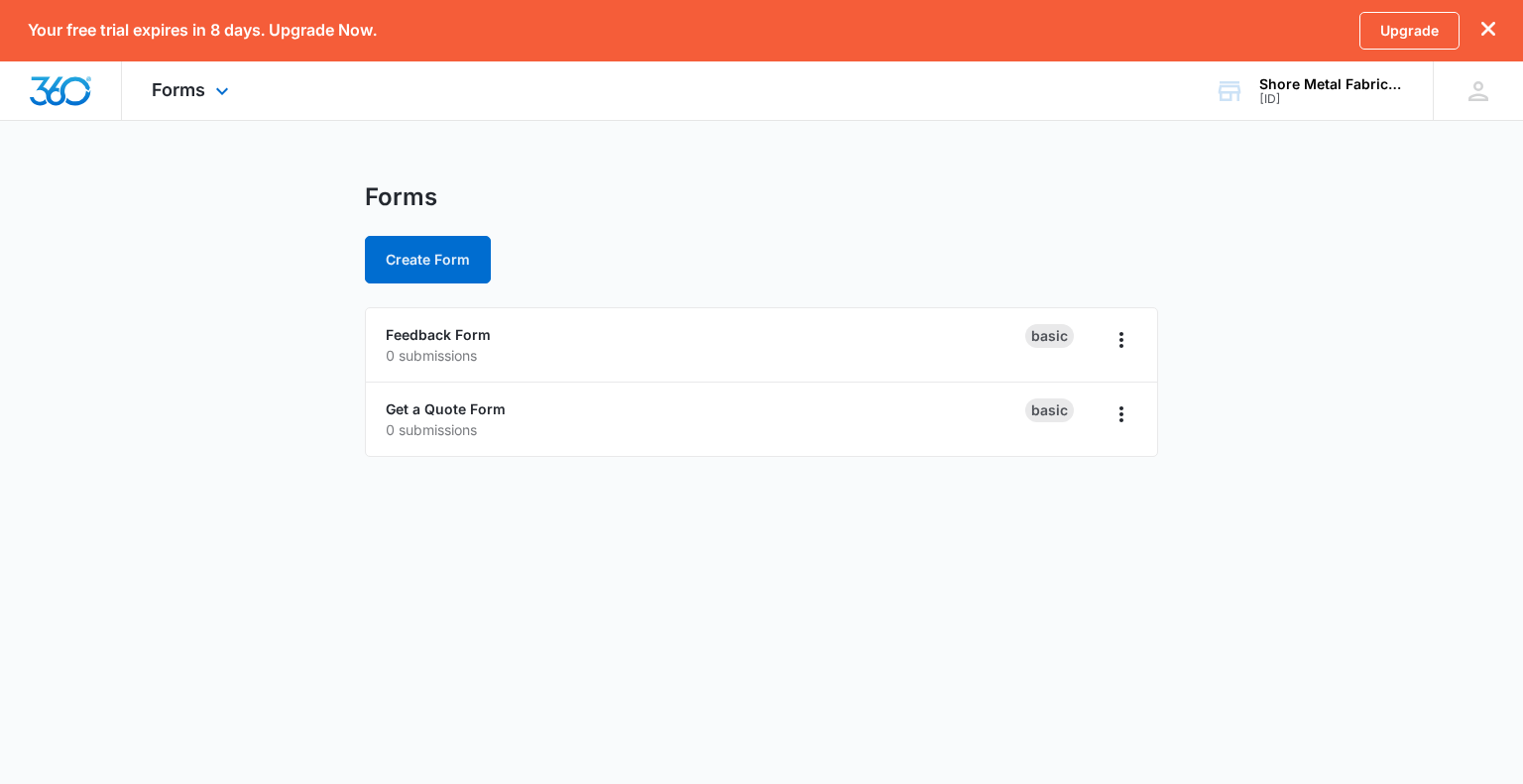 click at bounding box center [60, 91] 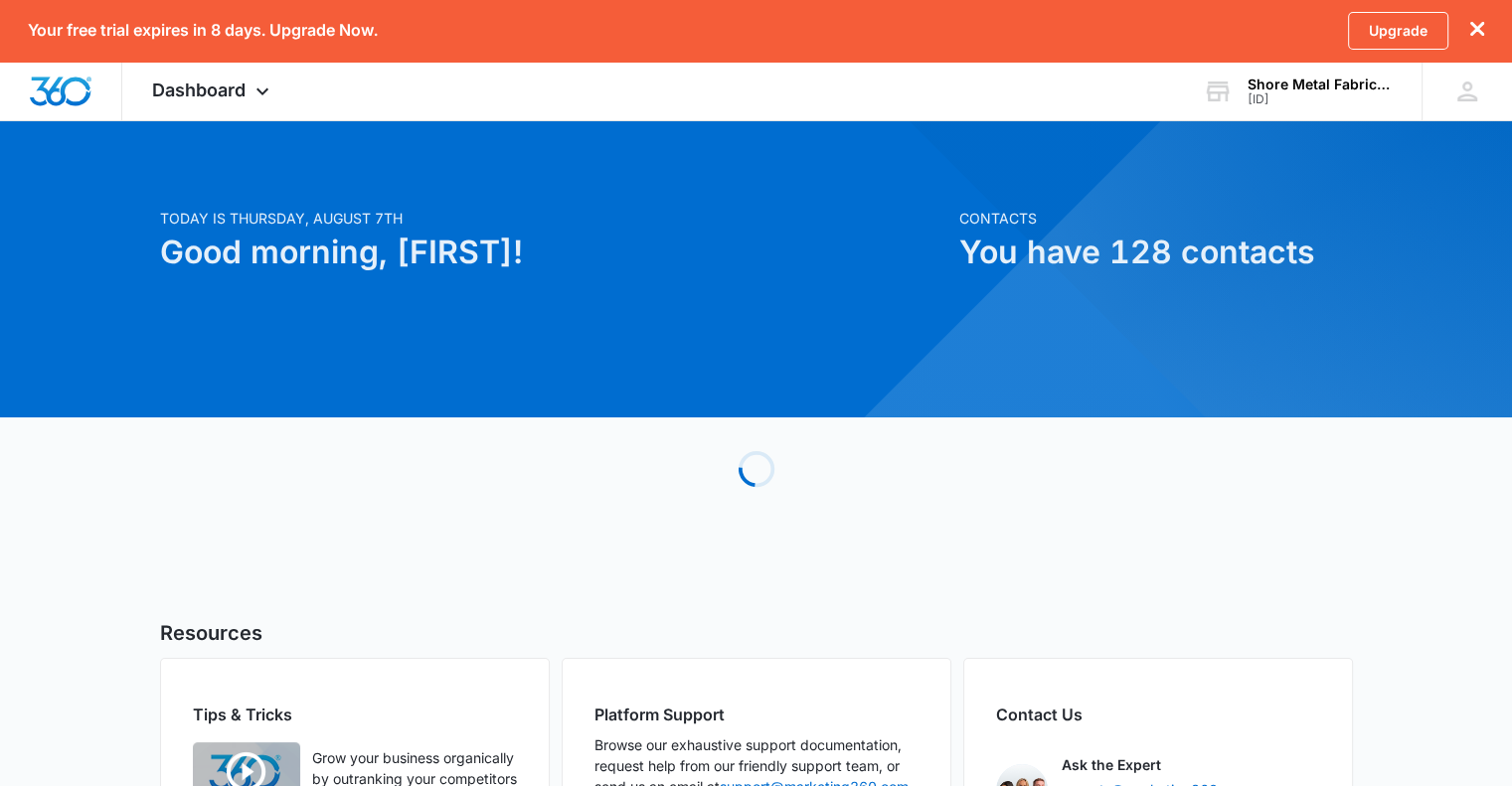 click on "Loading" at bounding box center (756, 469) 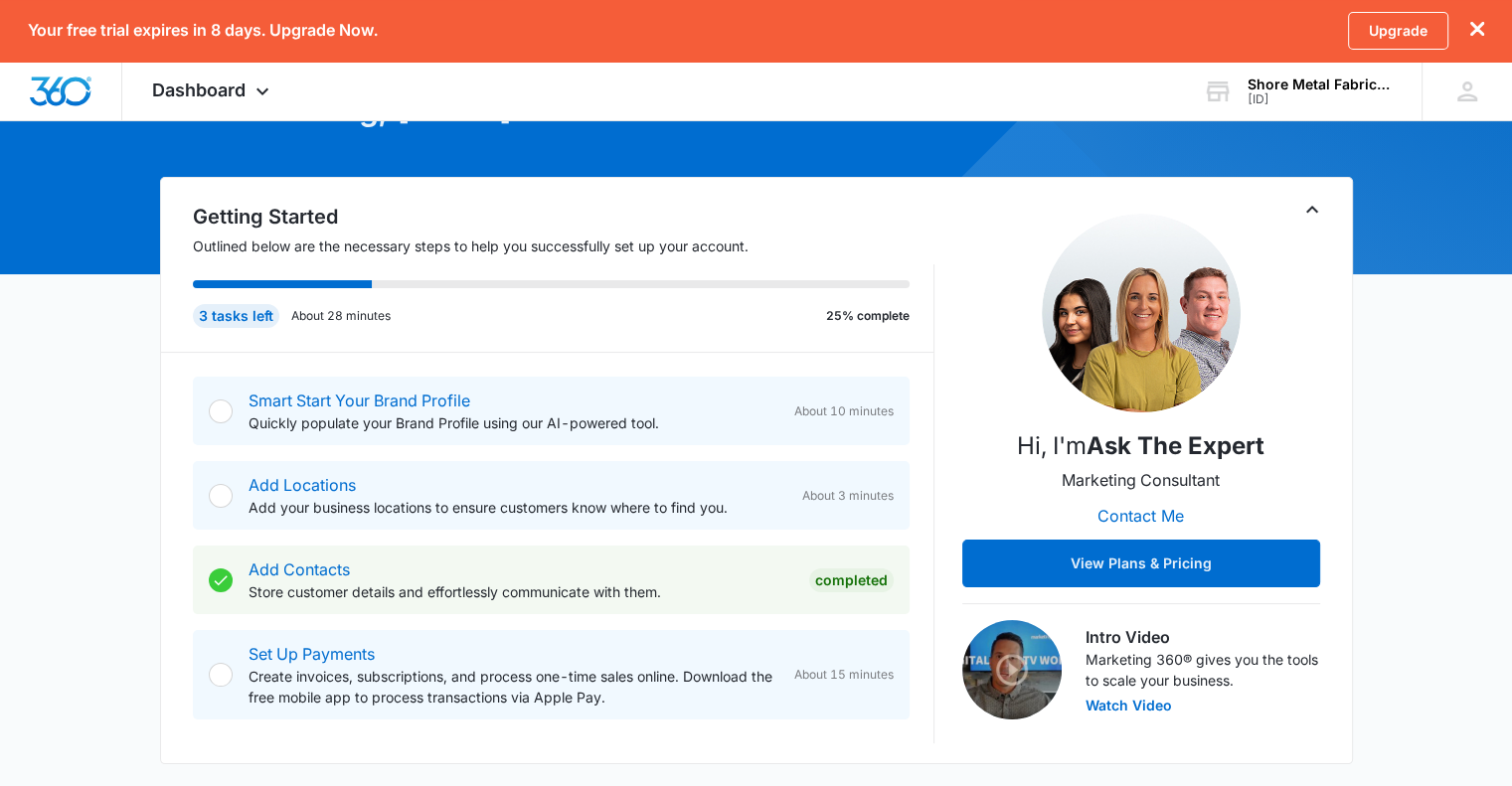 scroll, scrollTop: 159, scrollLeft: 0, axis: vertical 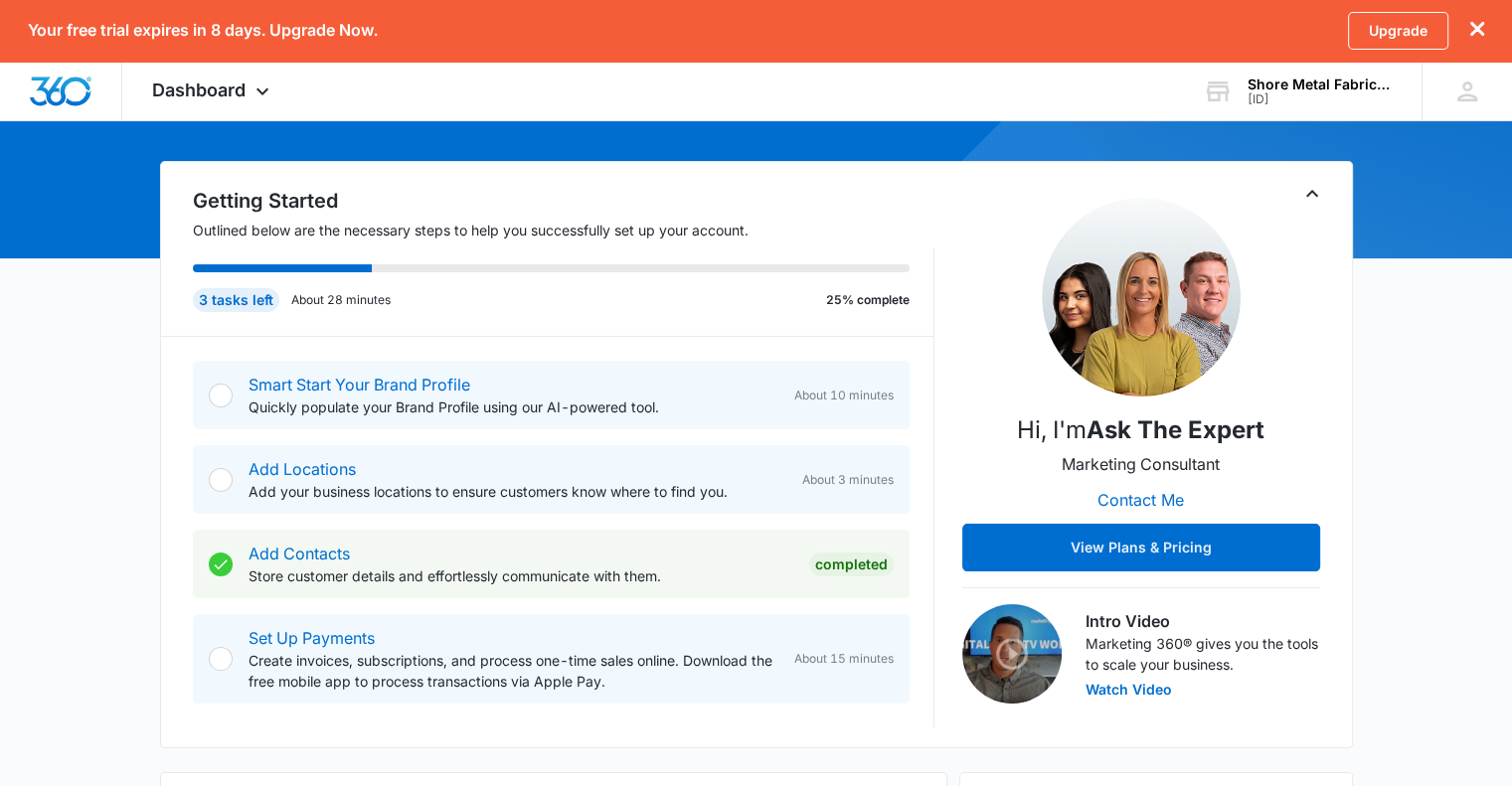 click on "Good morning, [FIRST]! Contacts You have 128 contacts Getting Started Outlined below are the necessary steps to help you successfully set up your account. 3 tasks left About 28 minutes 25% complete Smart Start Your Brand Profile Quickly populate your Brand Profile using our AI-powered tool. About 10 minutes Add Locations Add your business locations to ensure customers know where to find you. About 3 minutes Add Contacts Store customer details and effortlessly communicate with them. Completed Set Up Payments Create invoices, subscriptions, and process one-time sales online. Download the free mobile app to process transactions via Apple Pay. About 15 minutes Hi, I'm Ask the Expert Marketing Consultant Contact Me View Plans & Pricing Intro Video Marketing 360® gives you the tools to scale your business. Watch Video Marketing 360® Applications Customize Reputation Websites Forms CRM Shop Payments Email Point of Sale Ads Intelligence Subscriptions & Licenses Upgrade 128 • CRM" at bounding box center (756, 840) 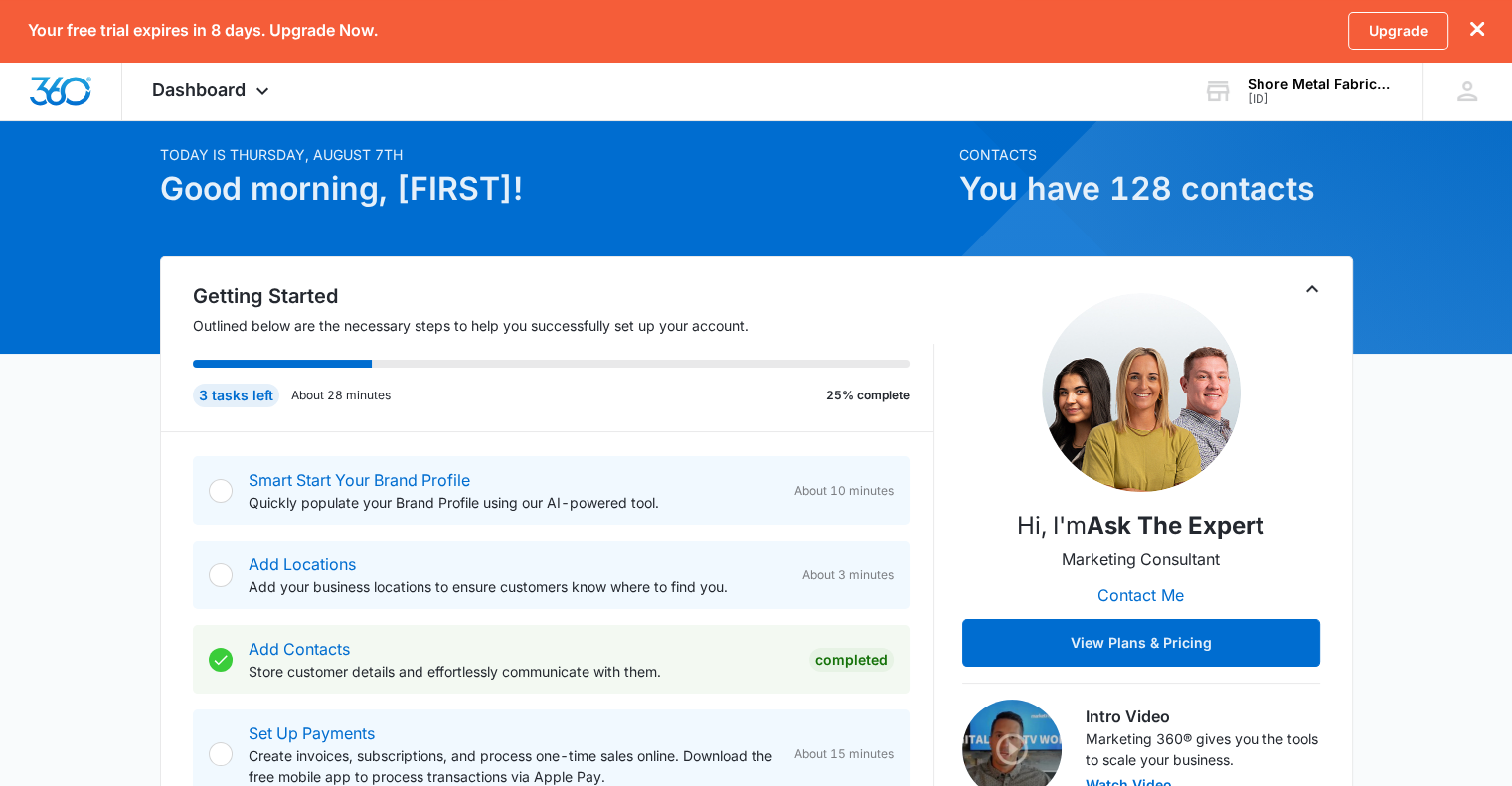 scroll, scrollTop: 24, scrollLeft: 0, axis: vertical 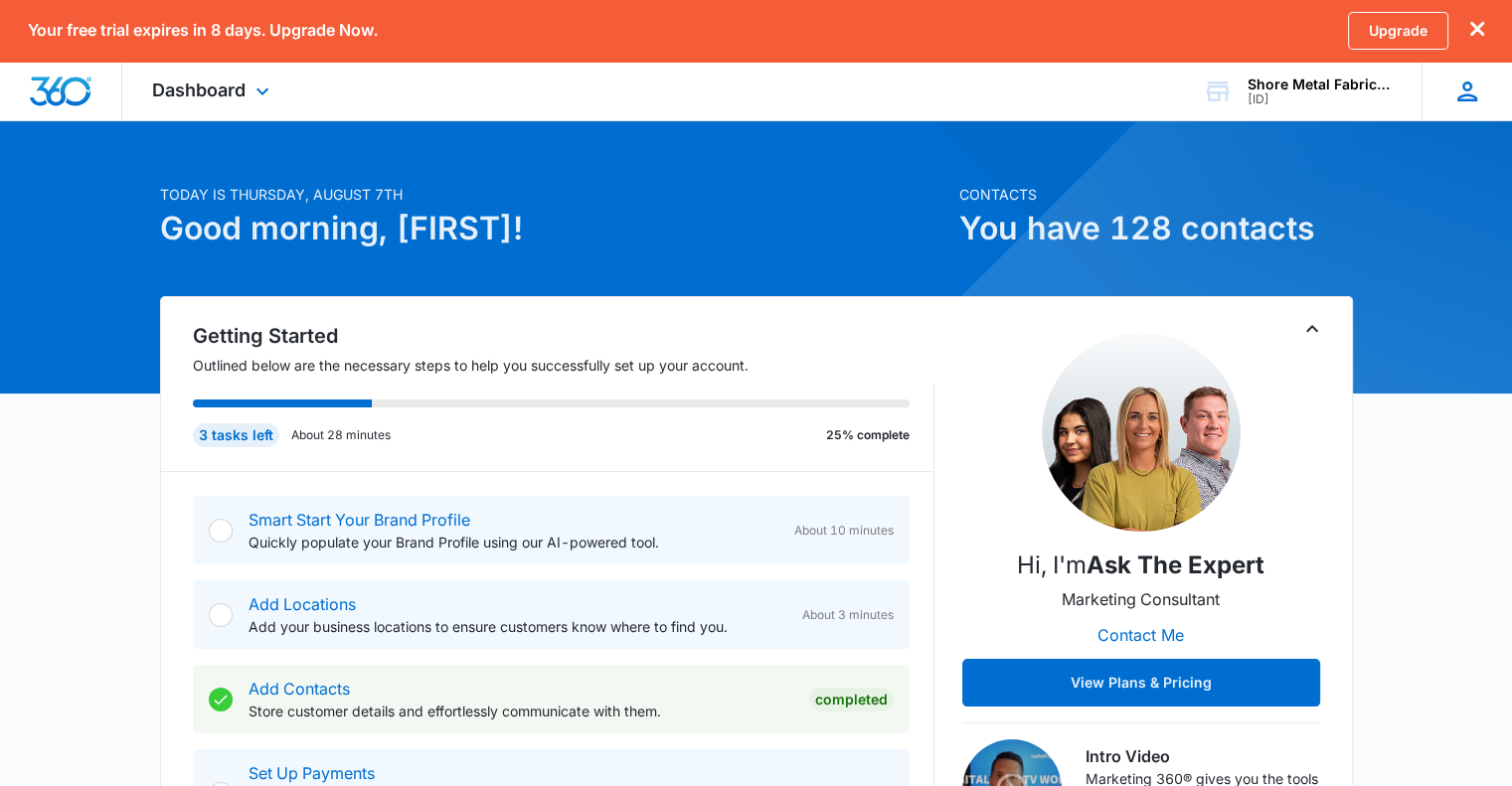 click 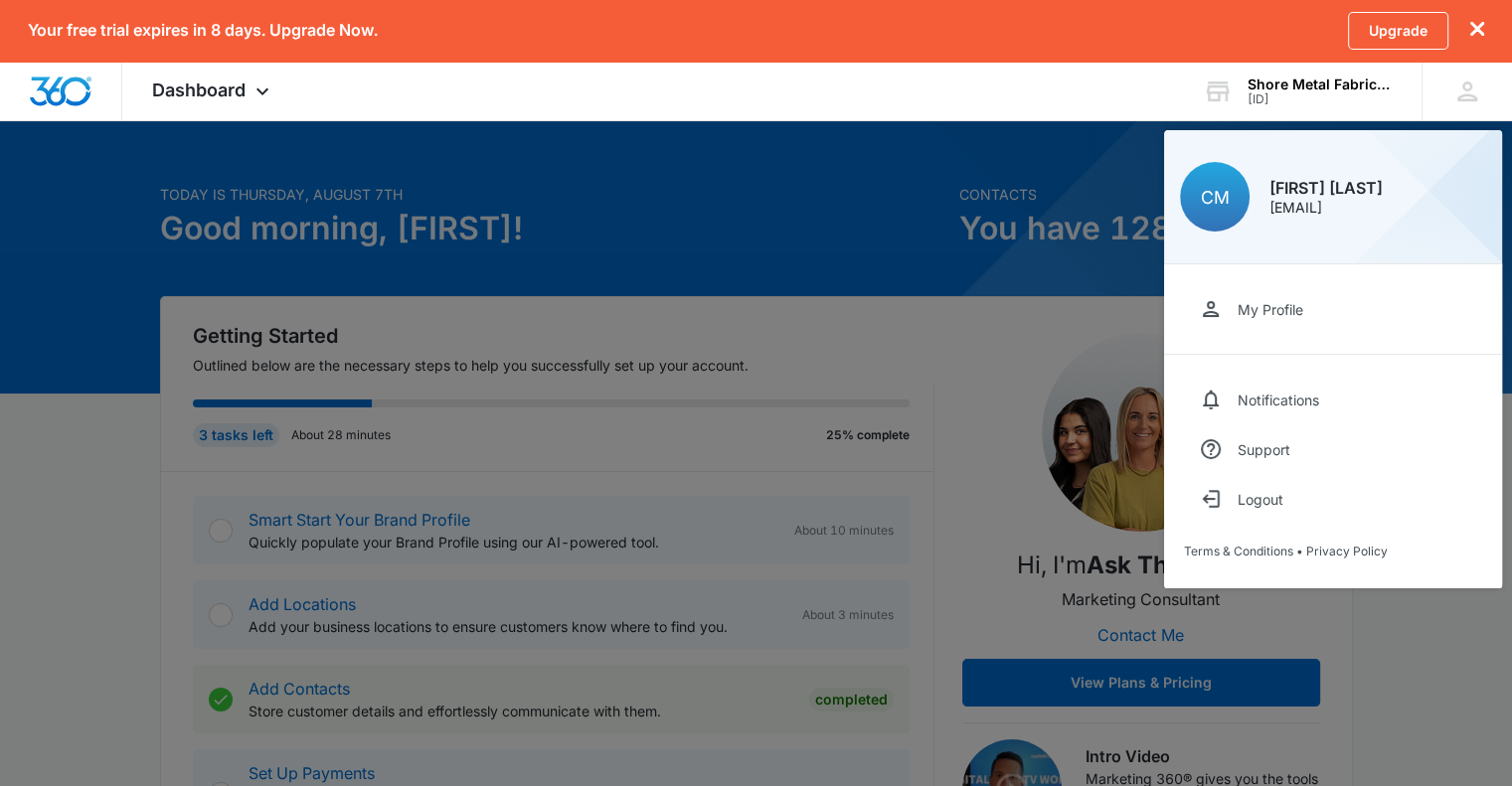 click at bounding box center [756, 393] 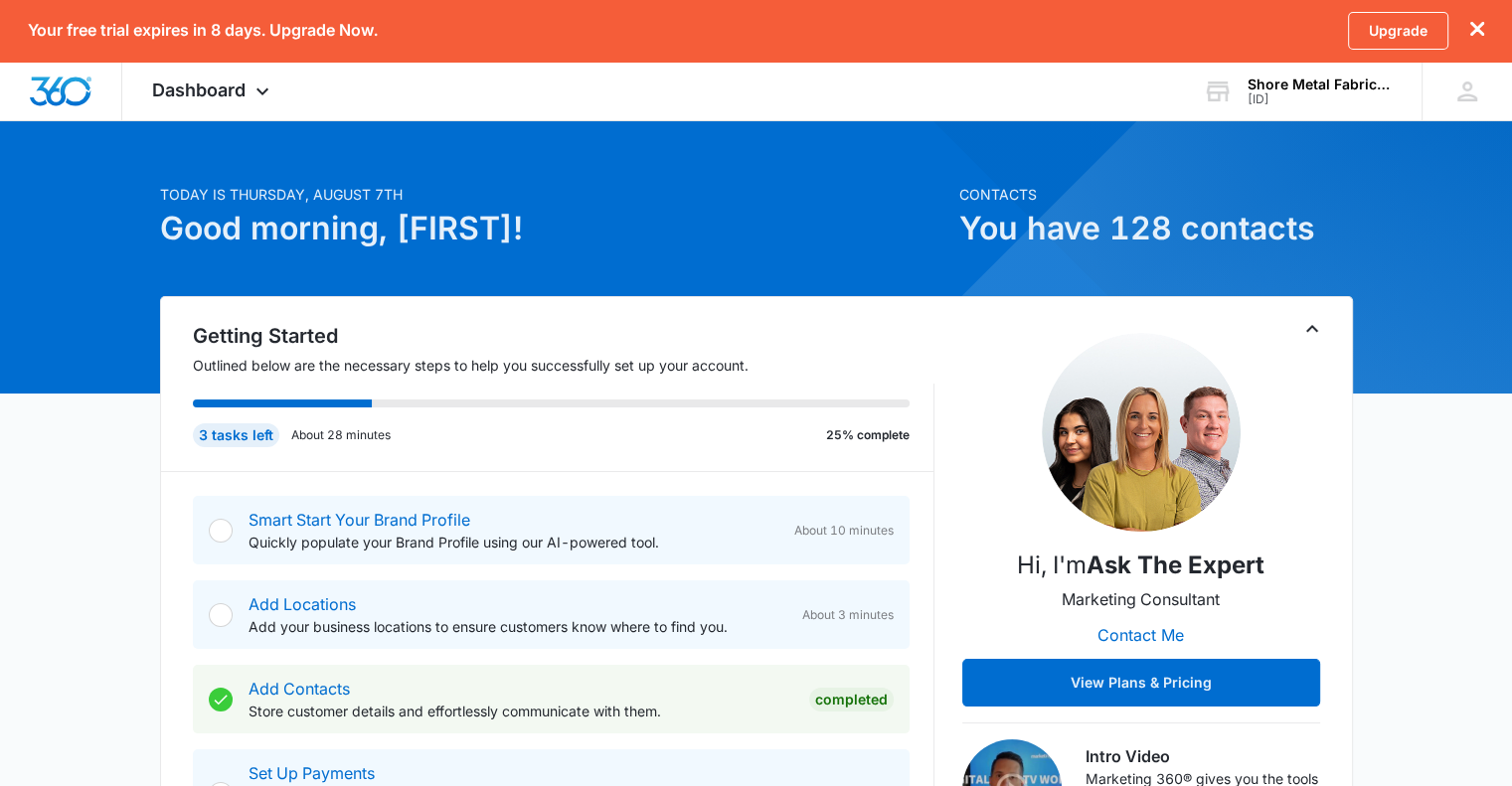 click on "Good morning, [FIRST]!" at bounding box center [554, 229] 